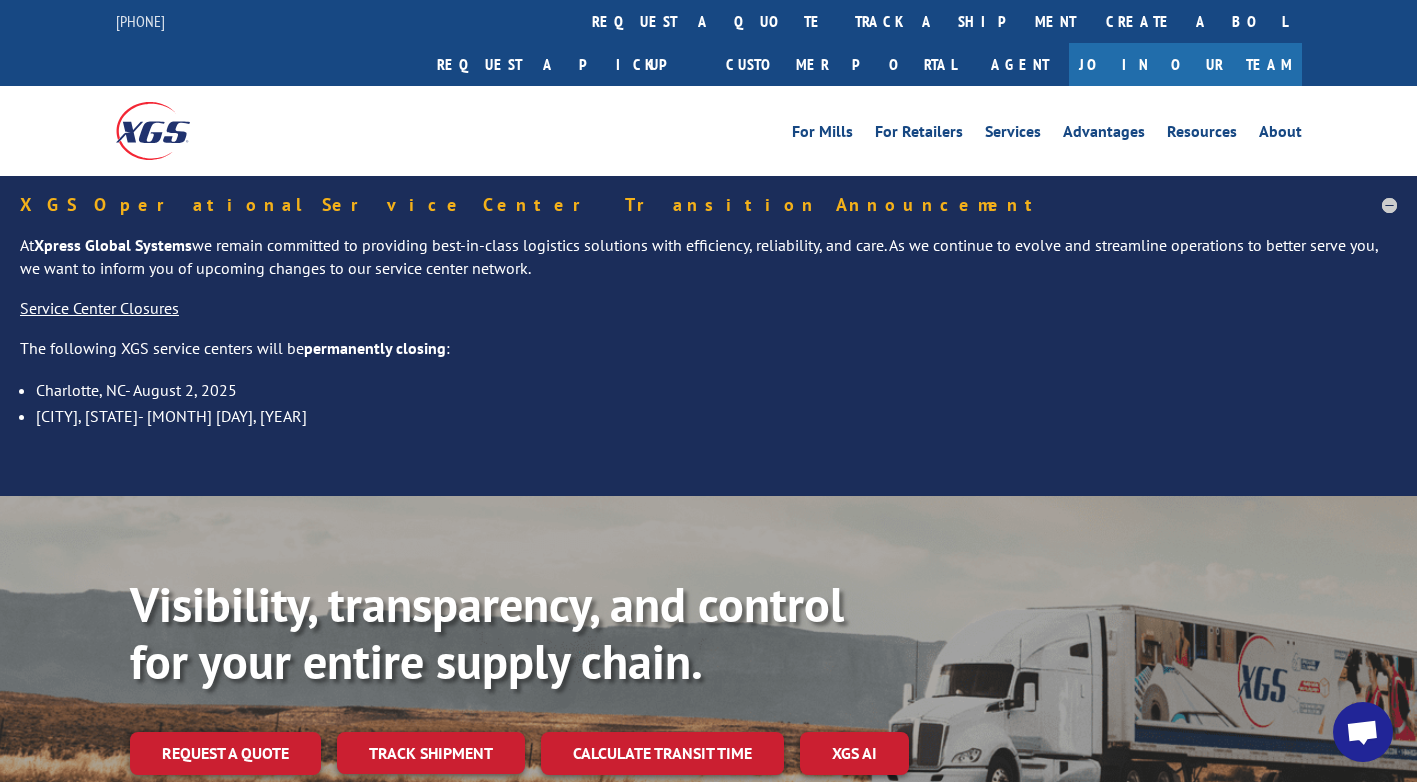 scroll, scrollTop: 0, scrollLeft: 0, axis: both 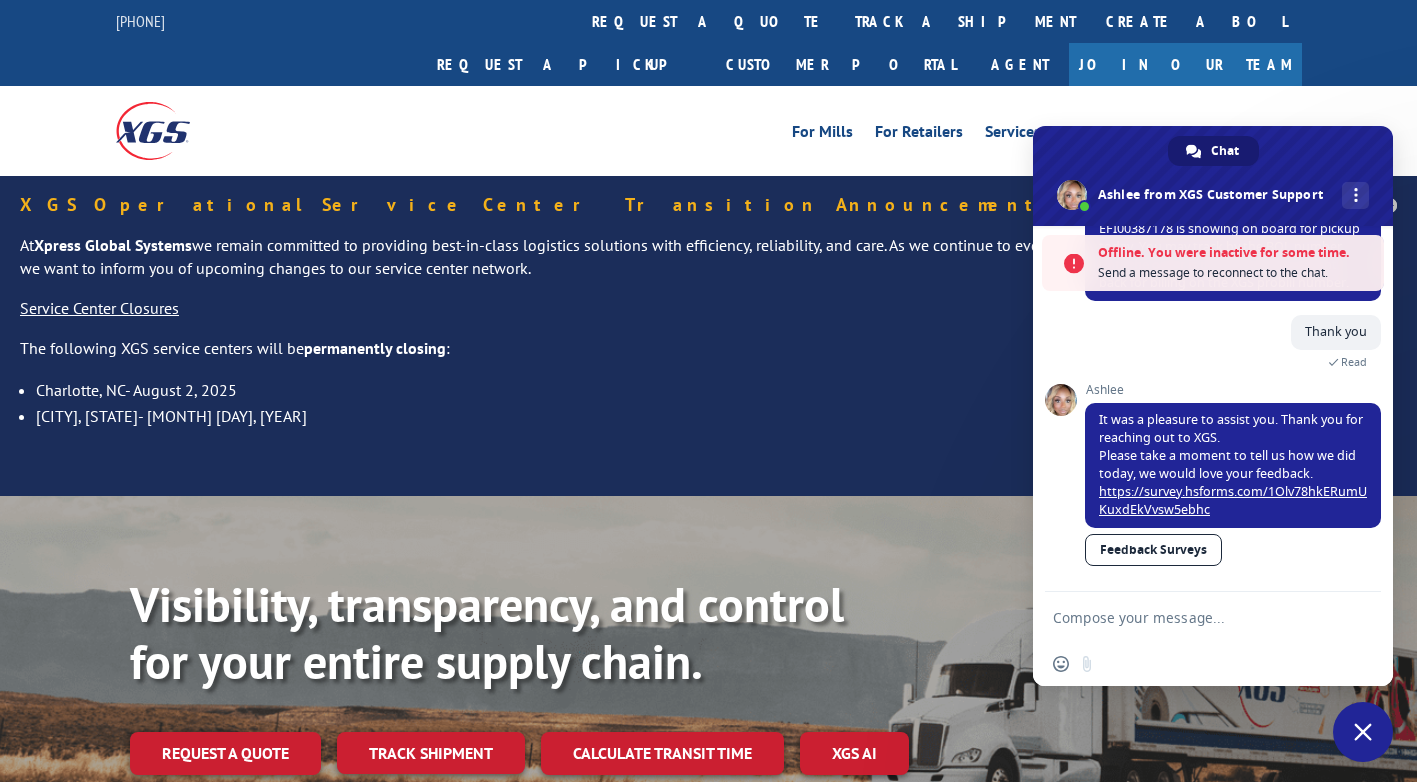 click at bounding box center (1193, 617) 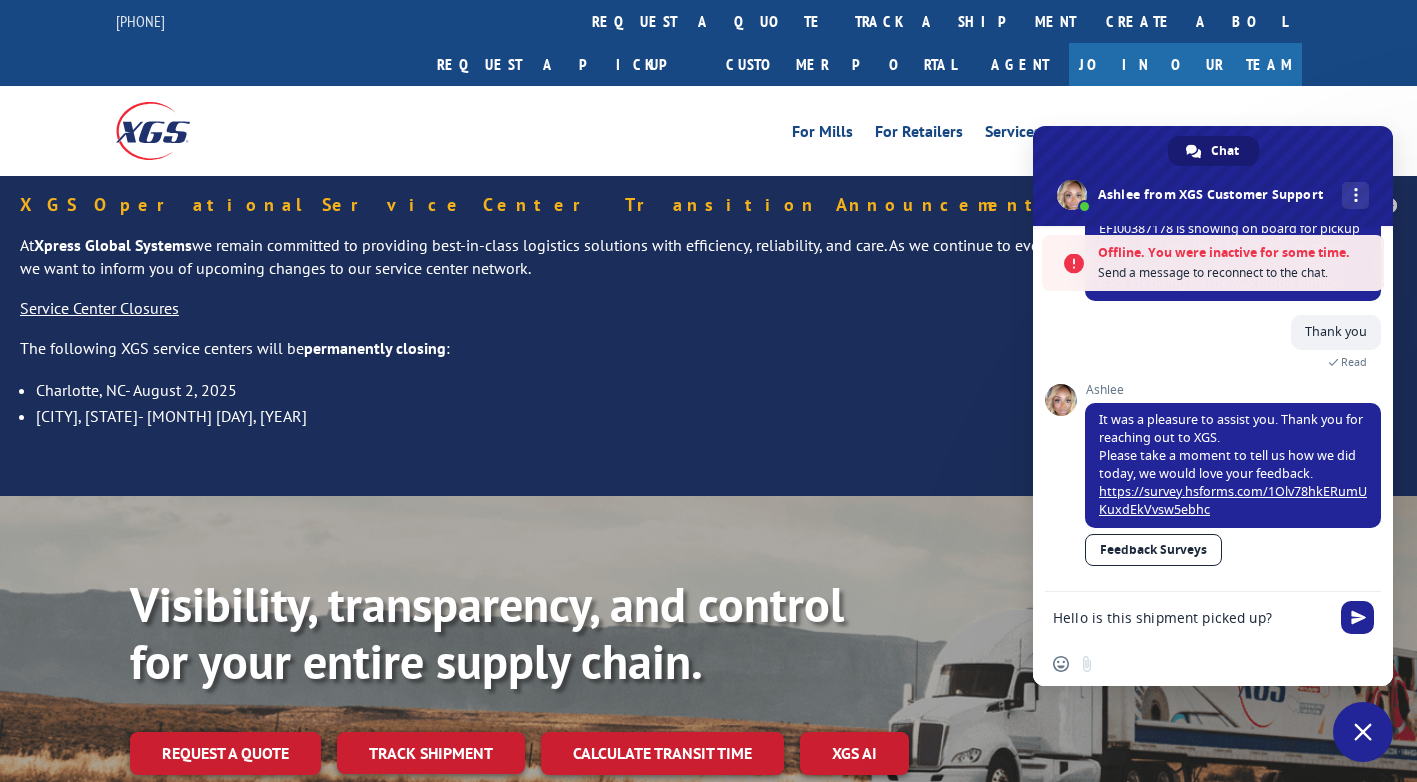 paste on "EFI00387178" 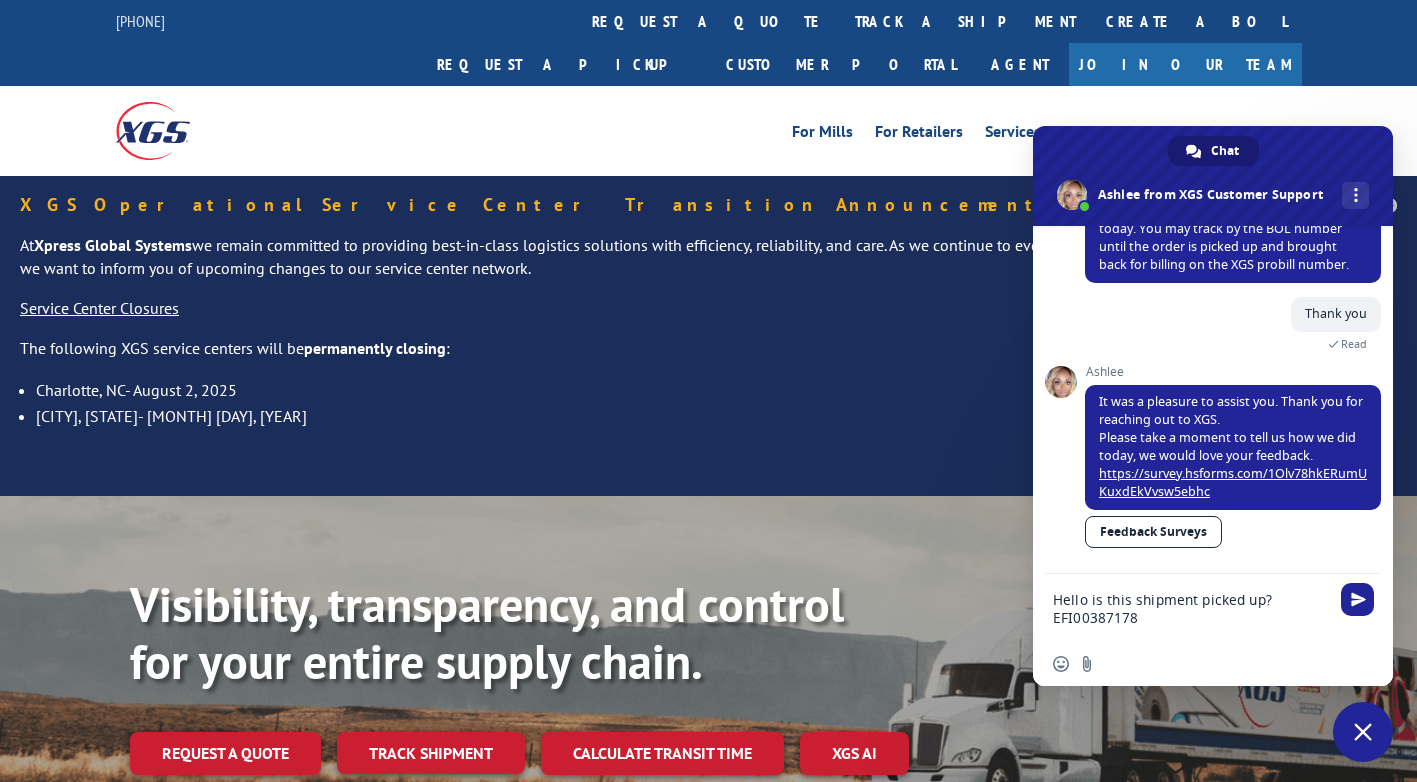 scroll, scrollTop: 412, scrollLeft: 0, axis: vertical 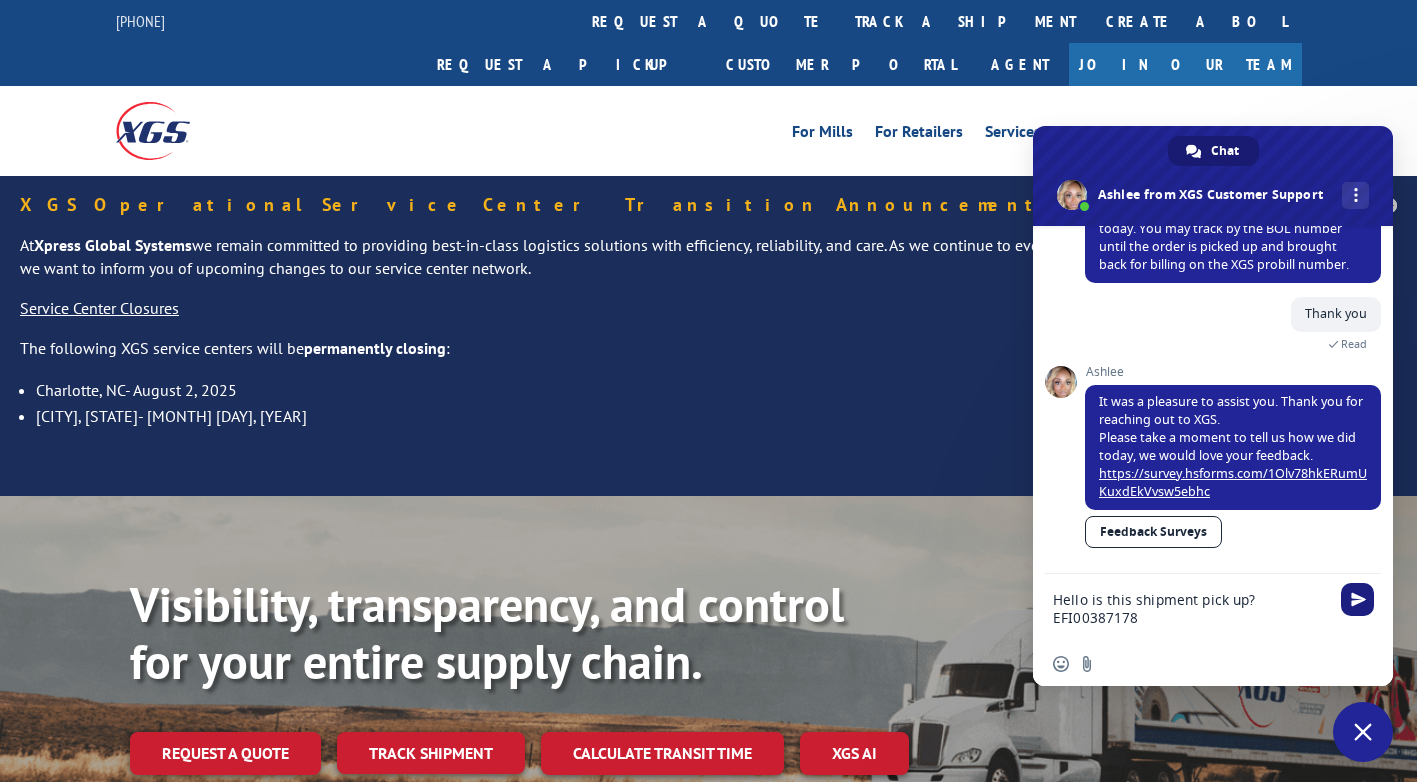 type on "Hello is this shipment pick up?EFI00387178" 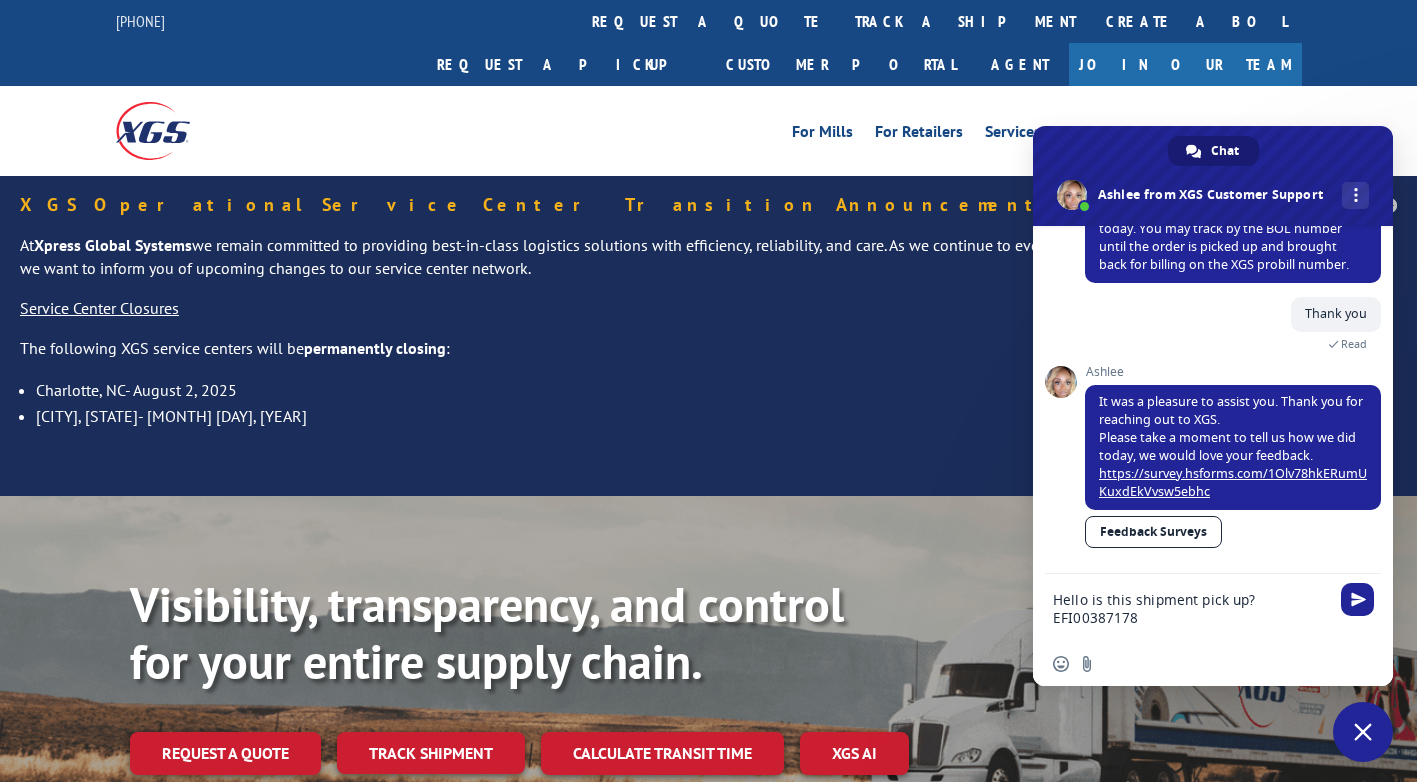 type 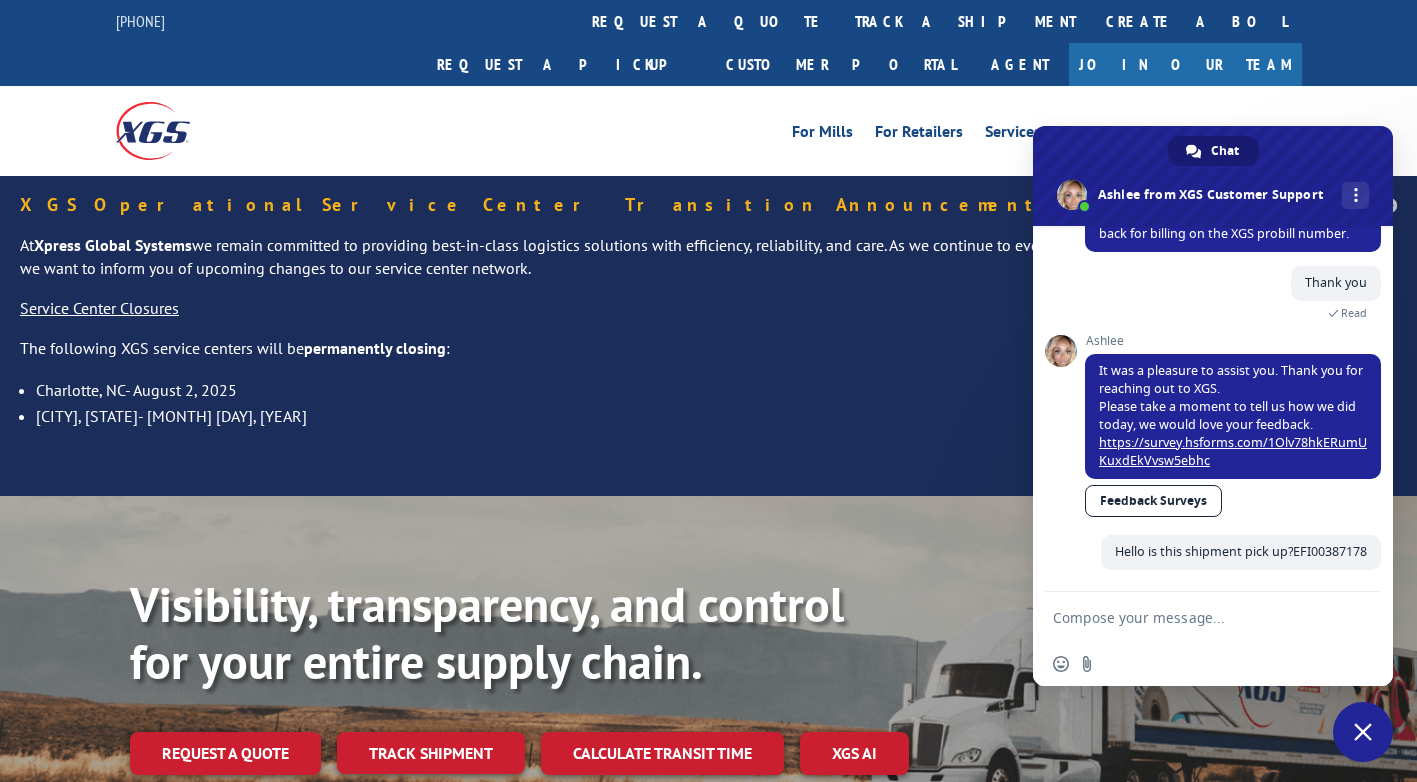 scroll, scrollTop: 656, scrollLeft: 0, axis: vertical 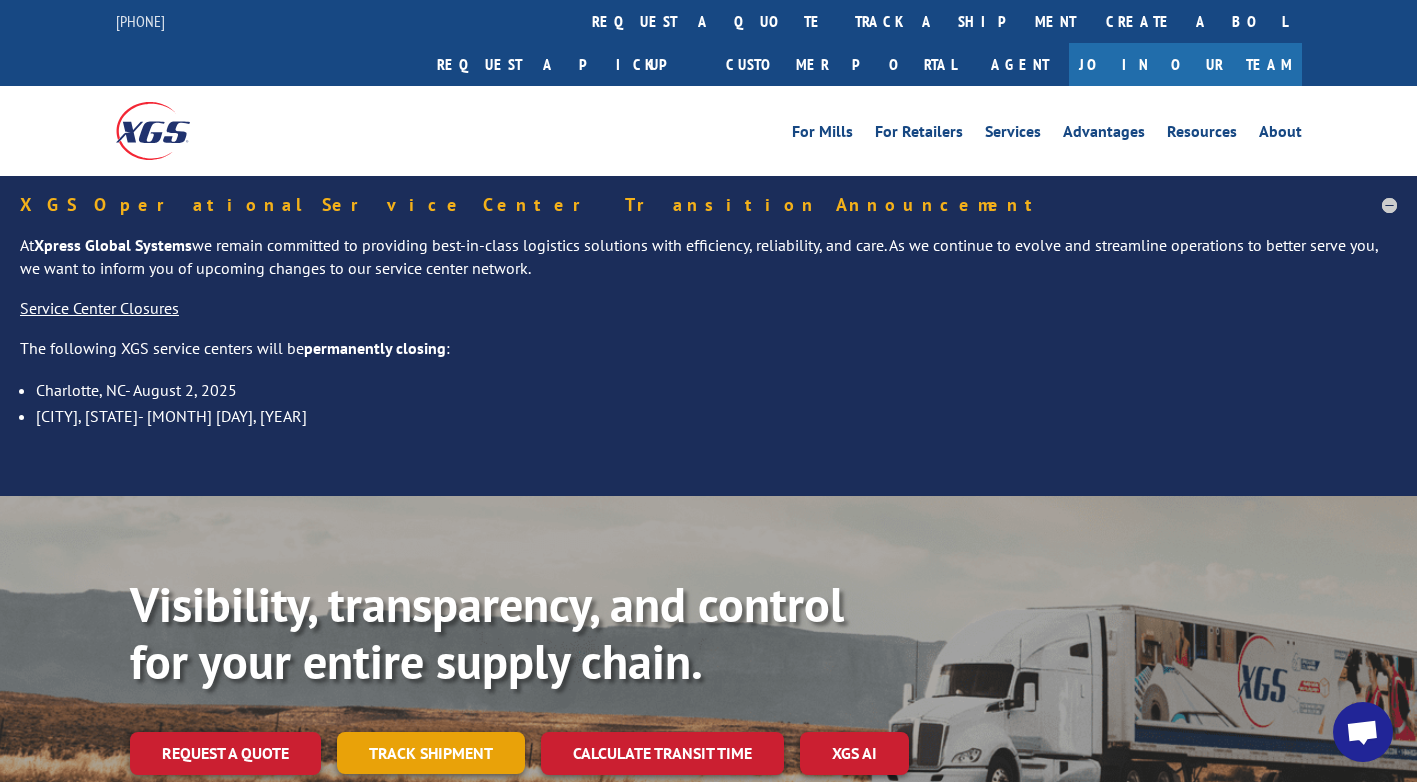 drag, startPoint x: 452, startPoint y: 716, endPoint x: 454, endPoint y: 705, distance: 11.18034 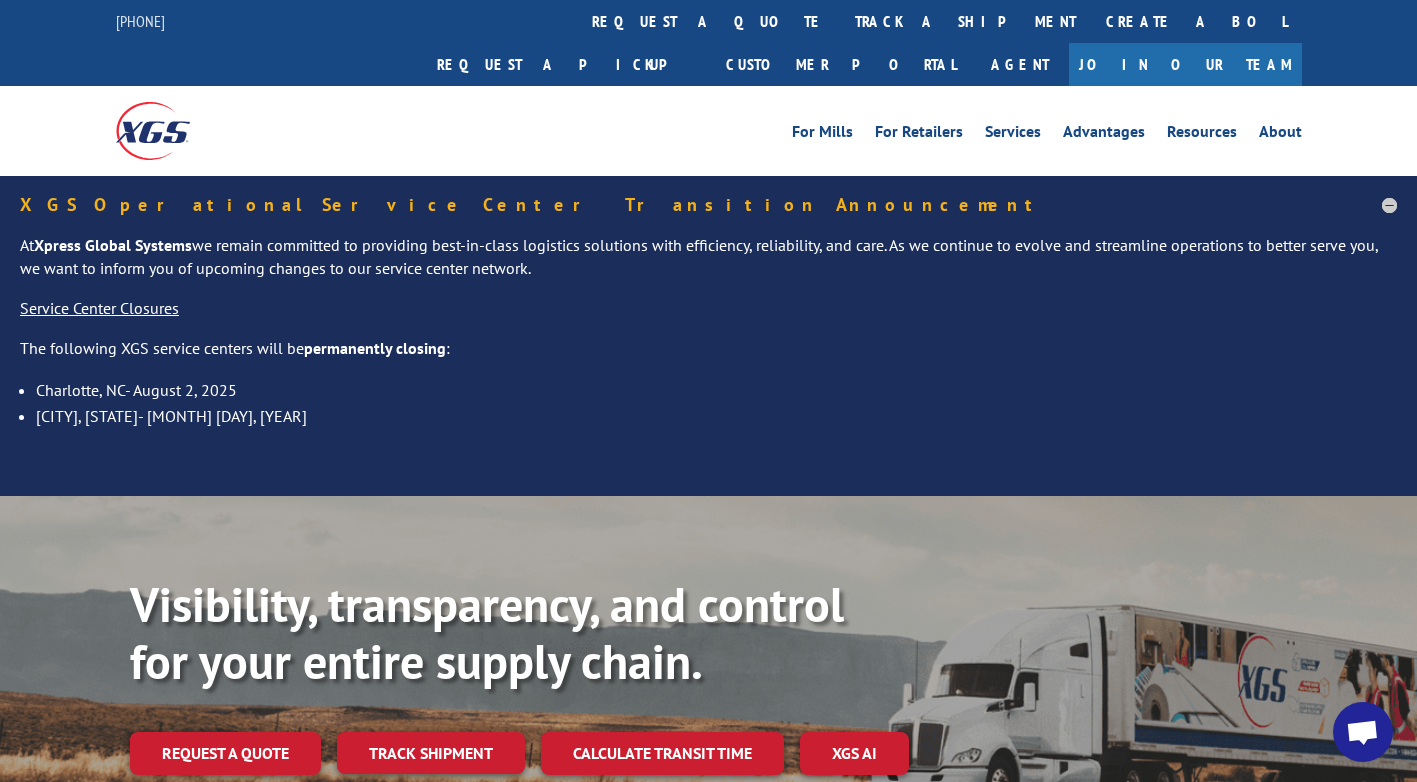 click on "Track shipment" at bounding box center [431, 753] 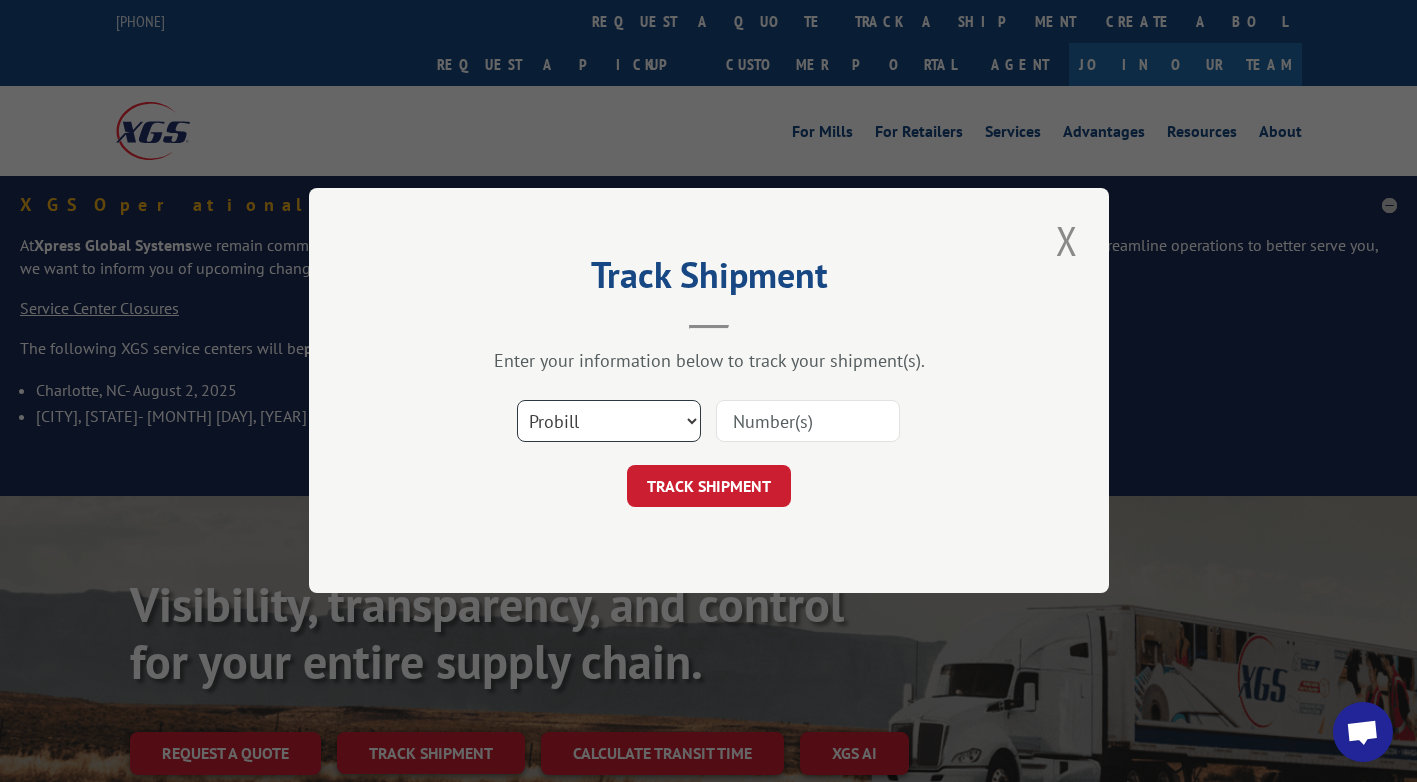 drag, startPoint x: 622, startPoint y: 418, endPoint x: 613, endPoint y: 427, distance: 12.727922 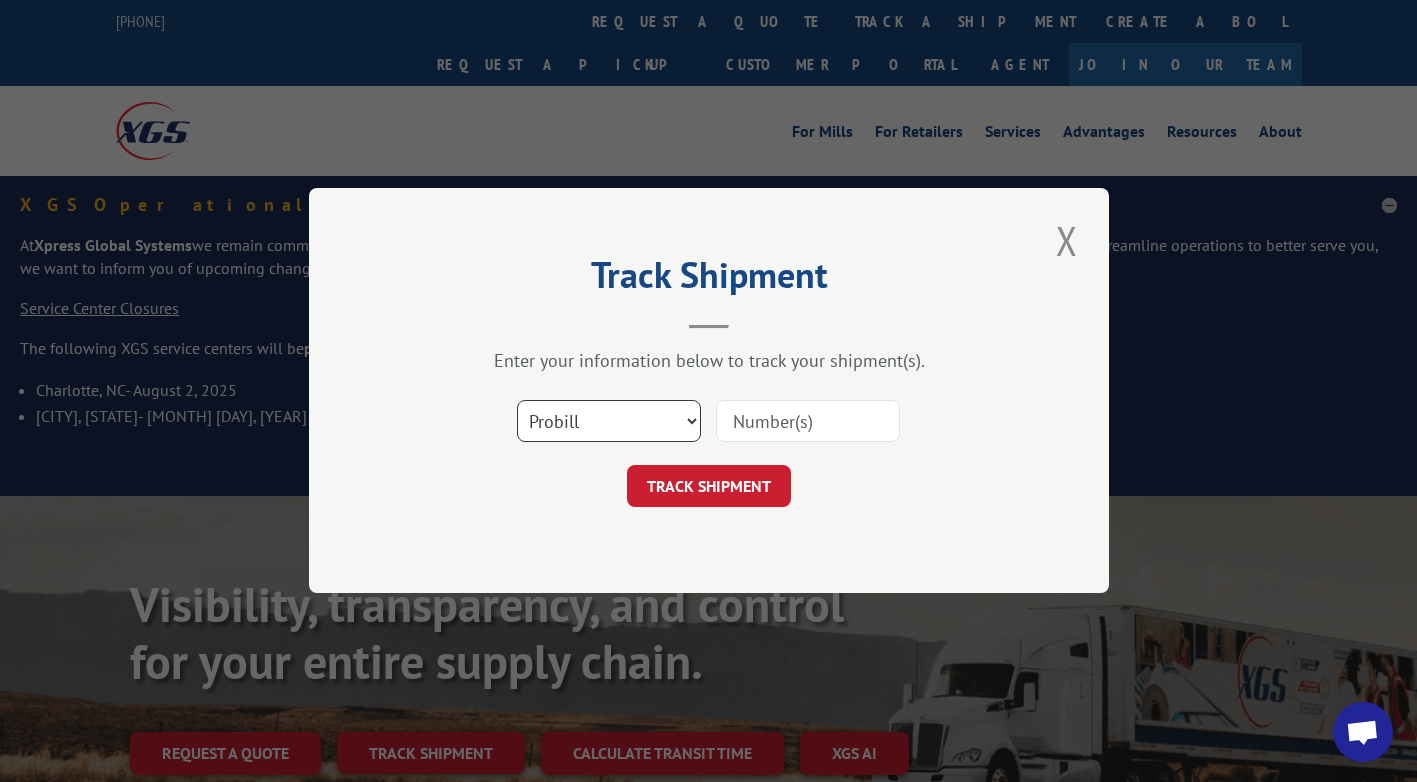 select on "bol" 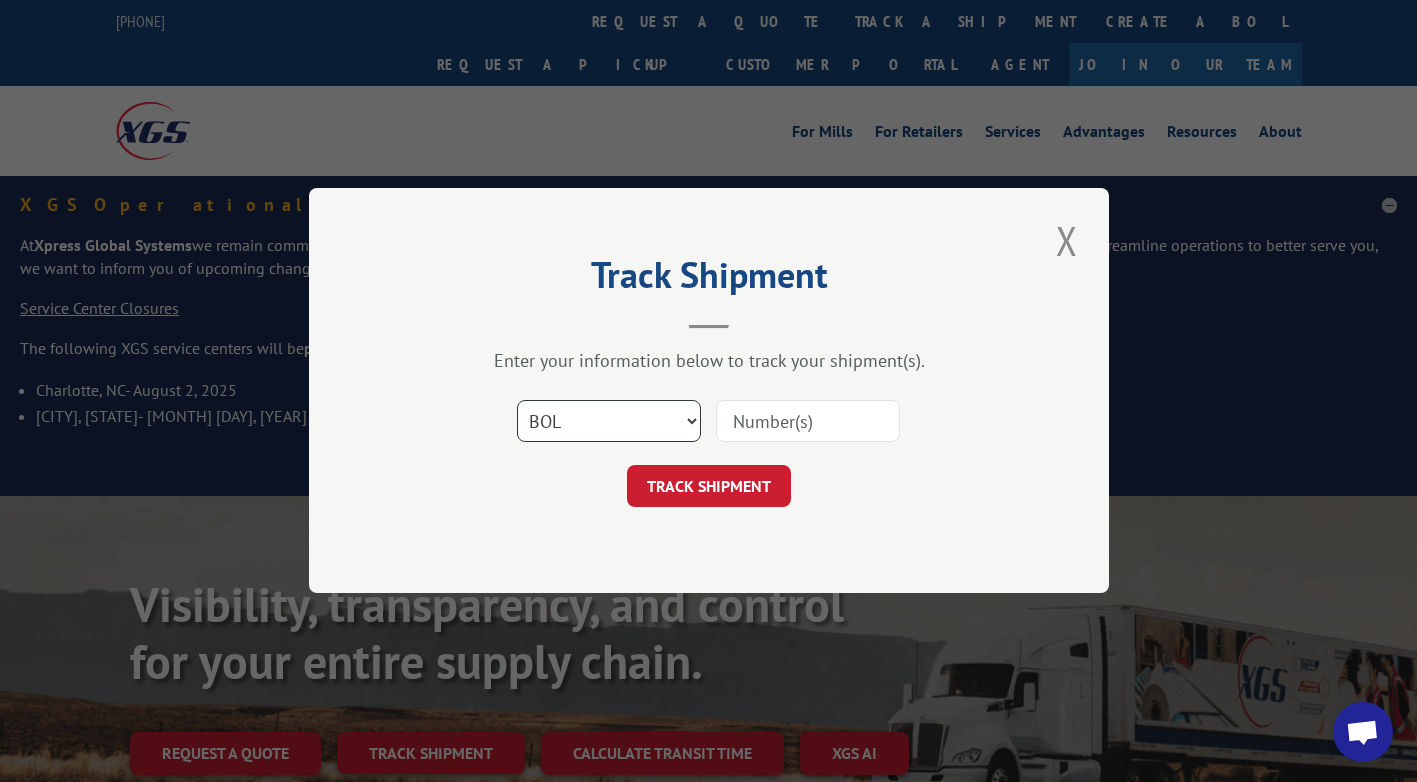click on "Select category... Probill BOL PO" at bounding box center [609, 422] 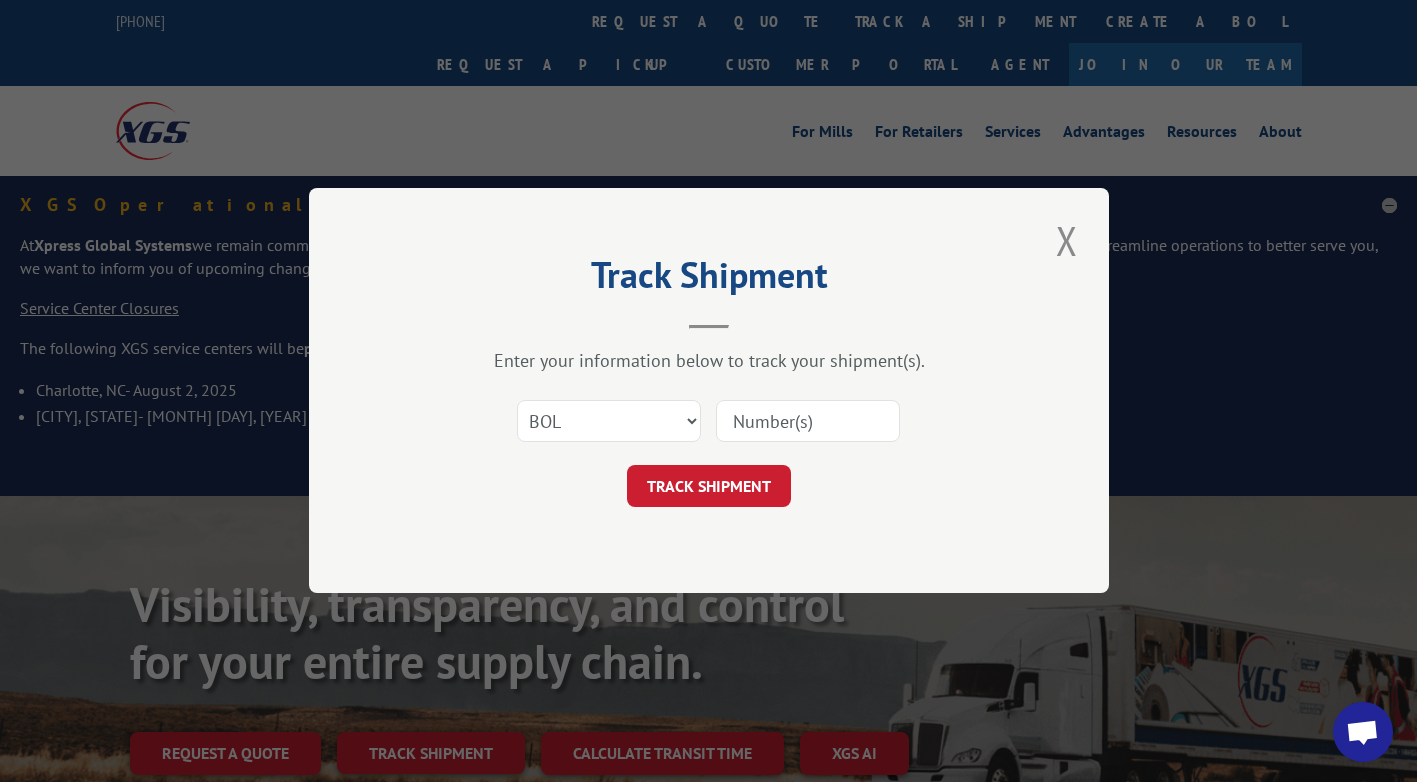 click at bounding box center (808, 422) 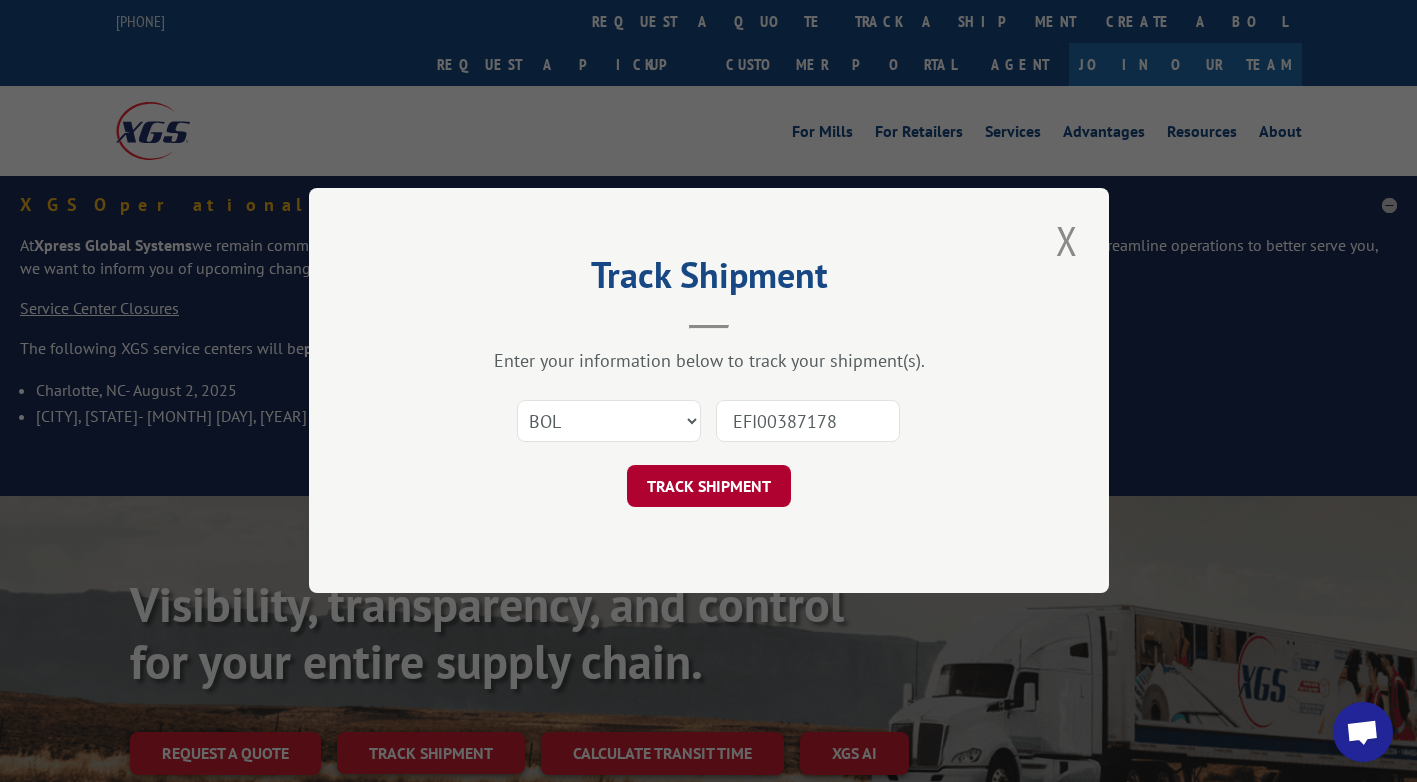 type on "EFI00387178" 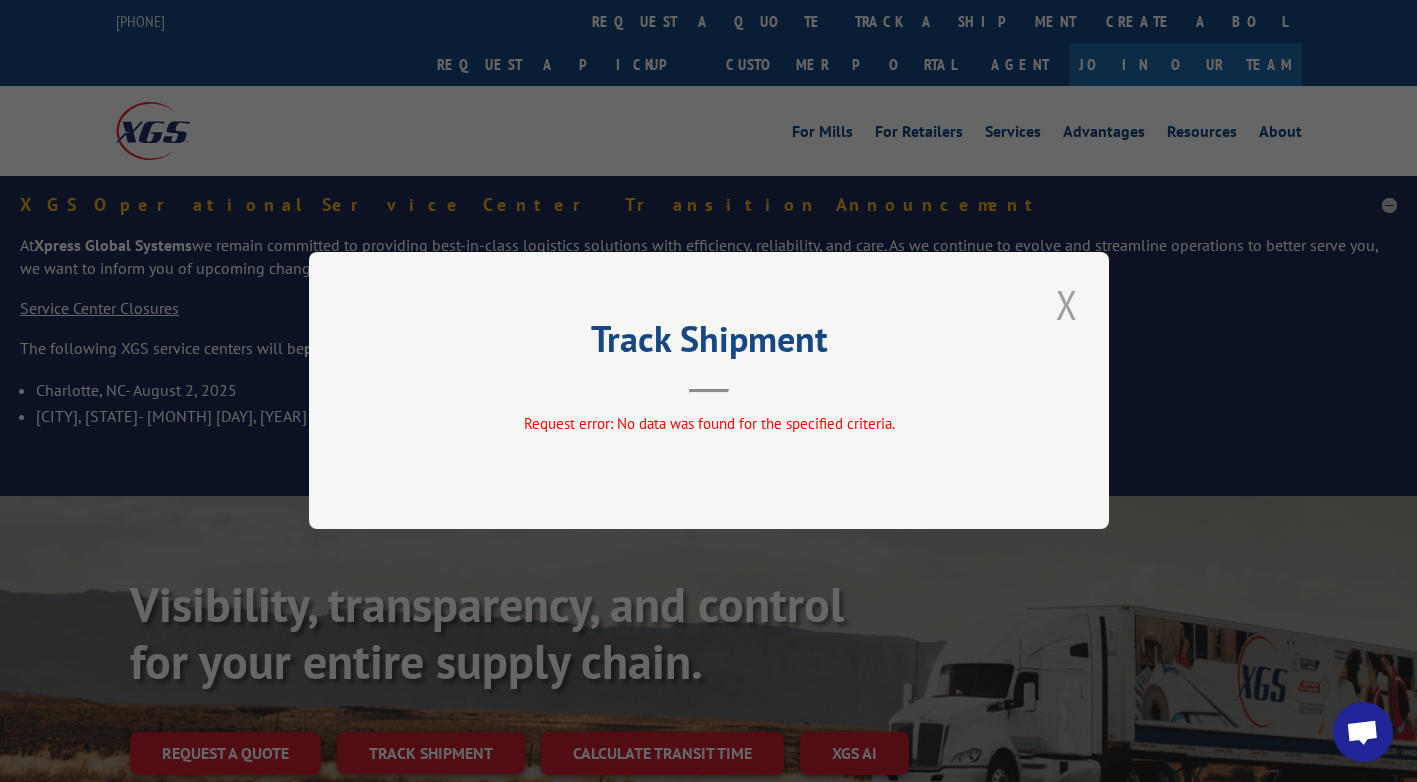 click at bounding box center (1067, 304) 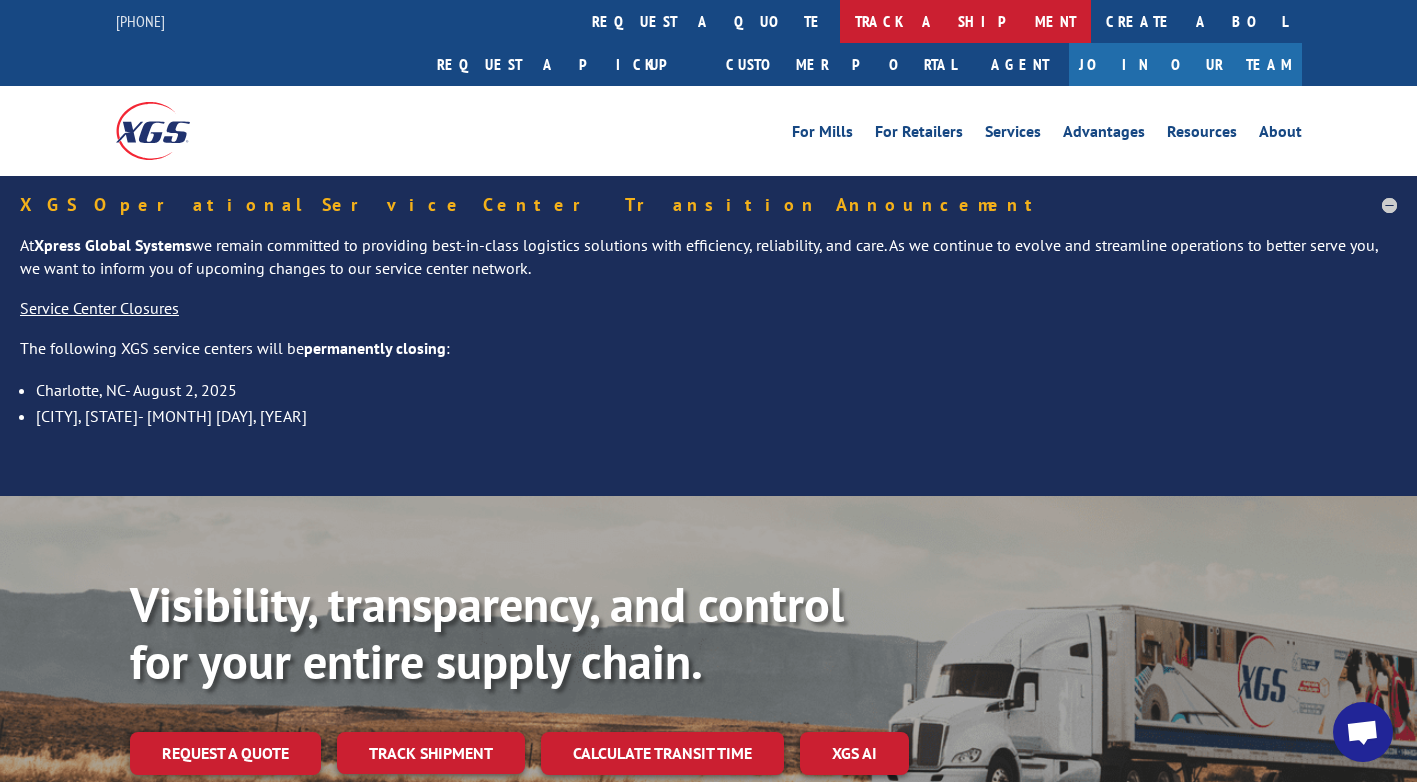 click on "track a shipment" at bounding box center [965, 21] 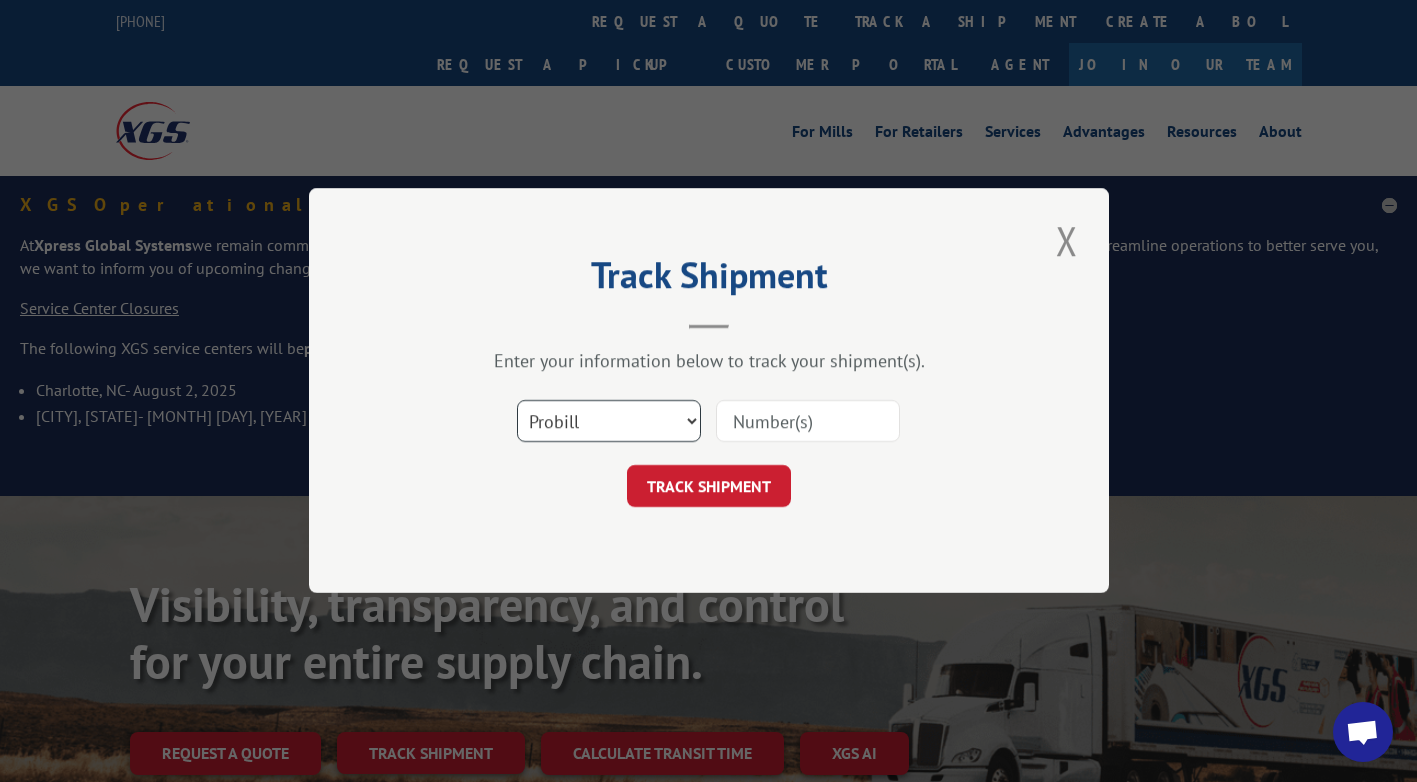 click on "Select category... Probill BOL PO" at bounding box center [609, 422] 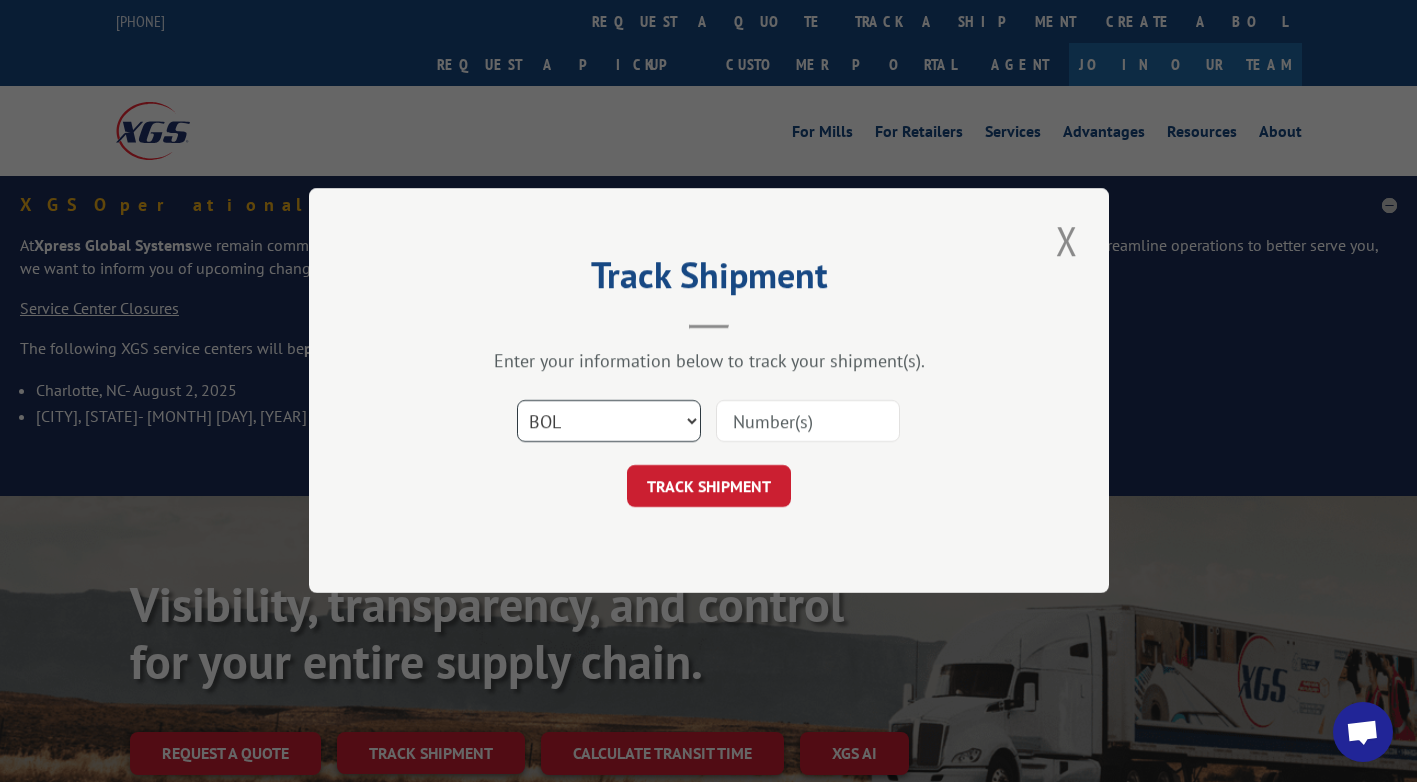click on "Select category... Probill BOL PO" at bounding box center (609, 422) 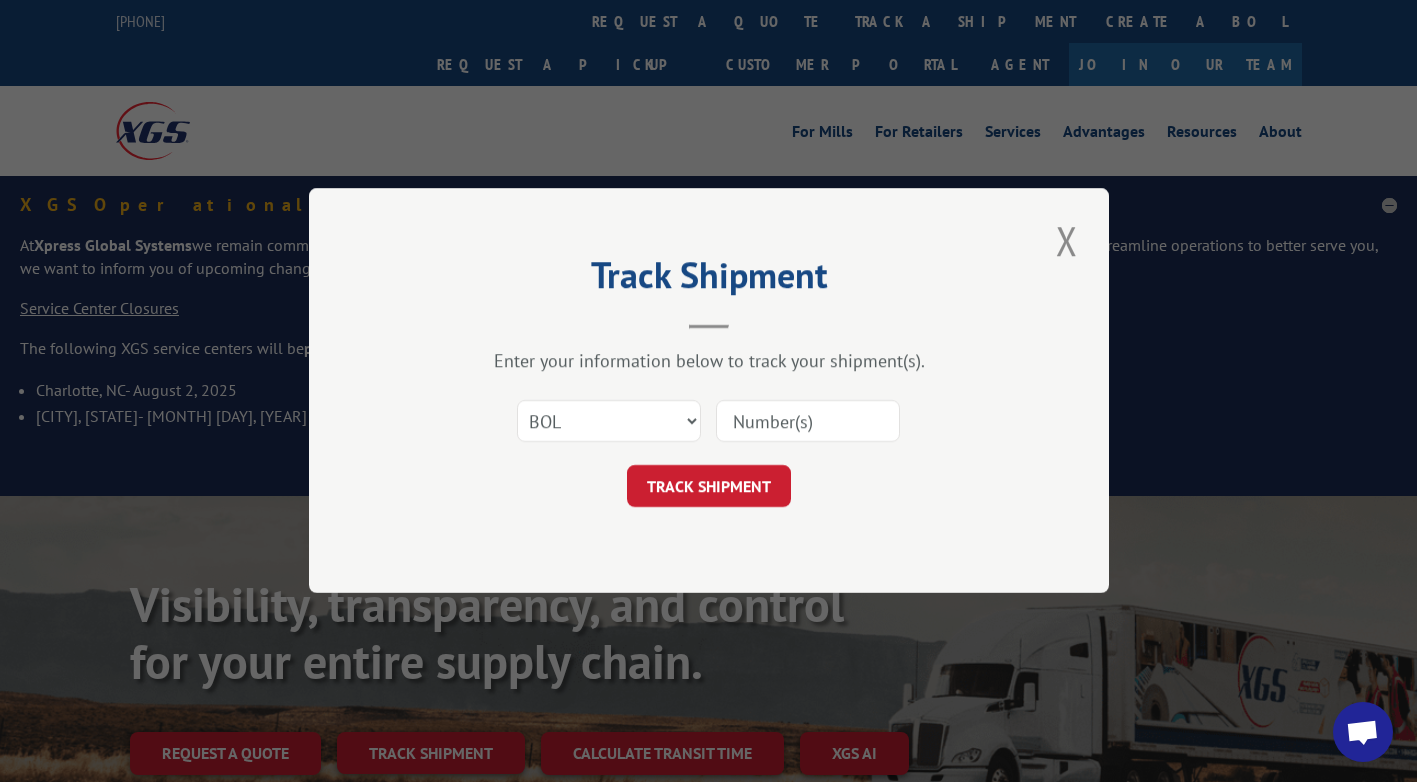 drag, startPoint x: 718, startPoint y: 424, endPoint x: 773, endPoint y: 422, distance: 55.03635 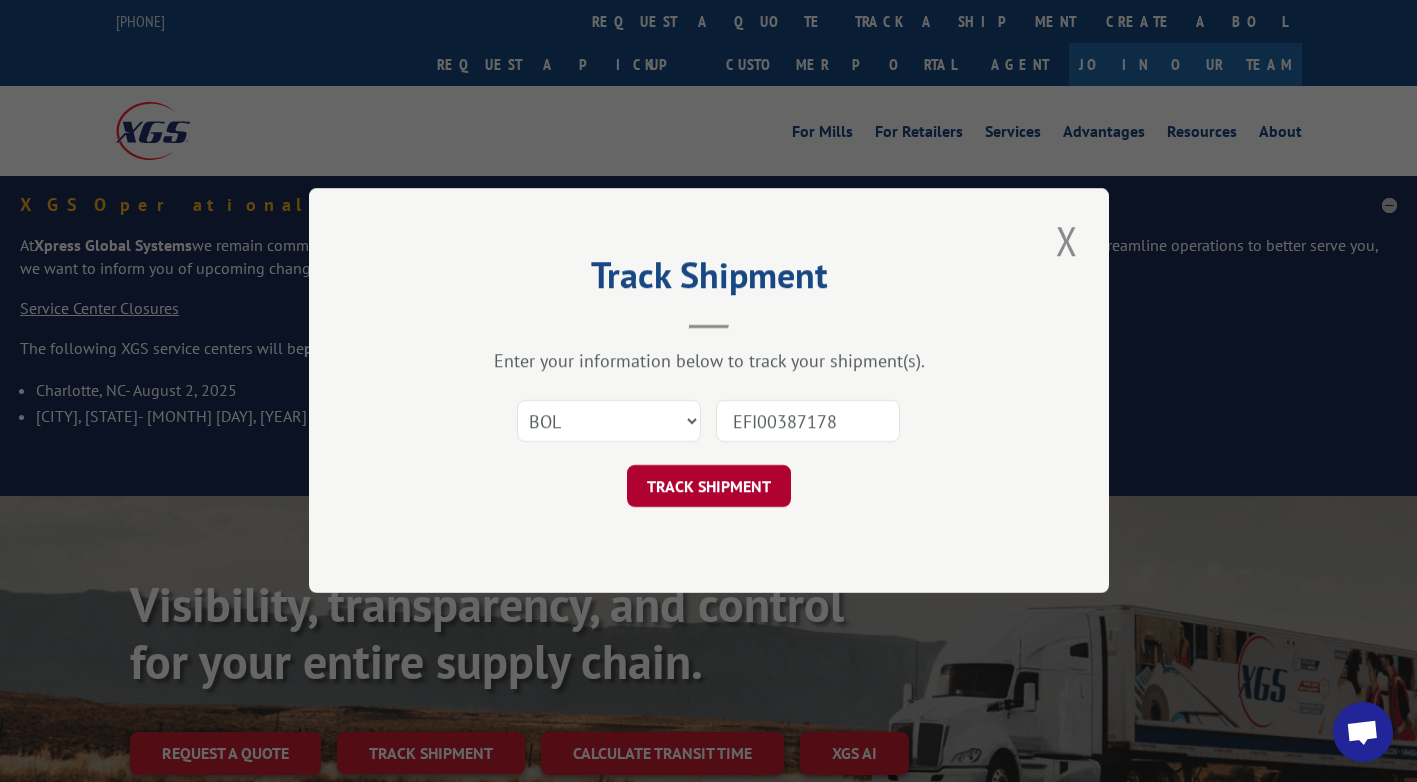 type on "EFI00387178" 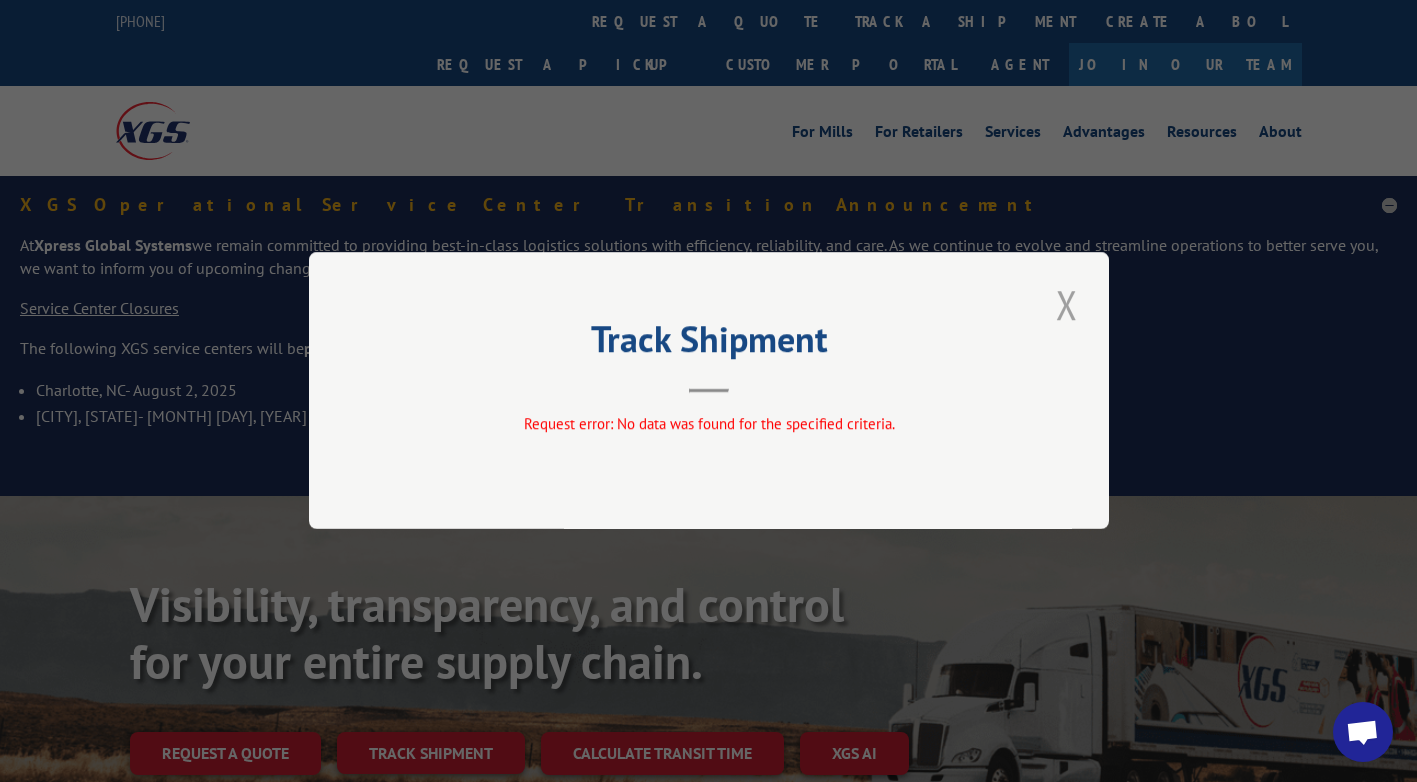 click at bounding box center (1067, 304) 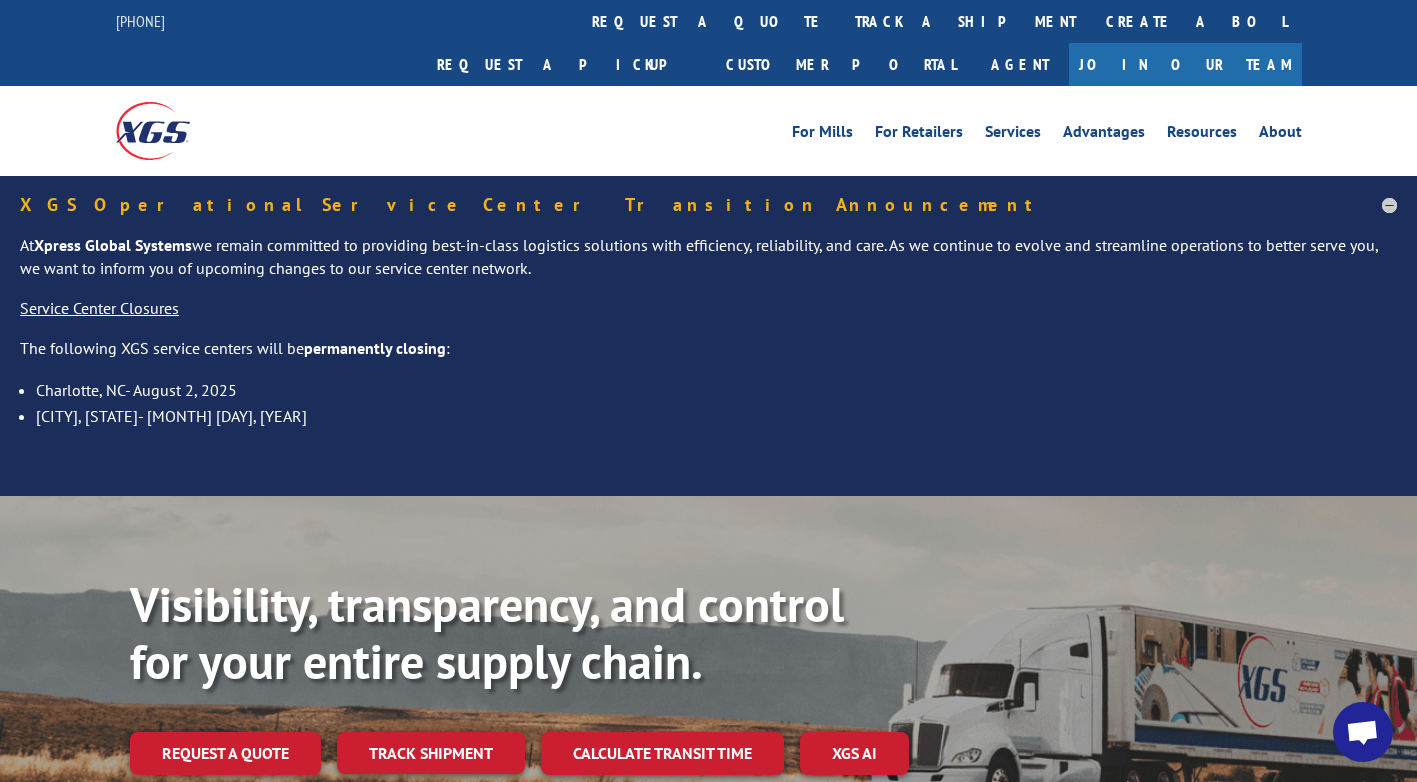 click on "track a shipment" at bounding box center [965, 21] 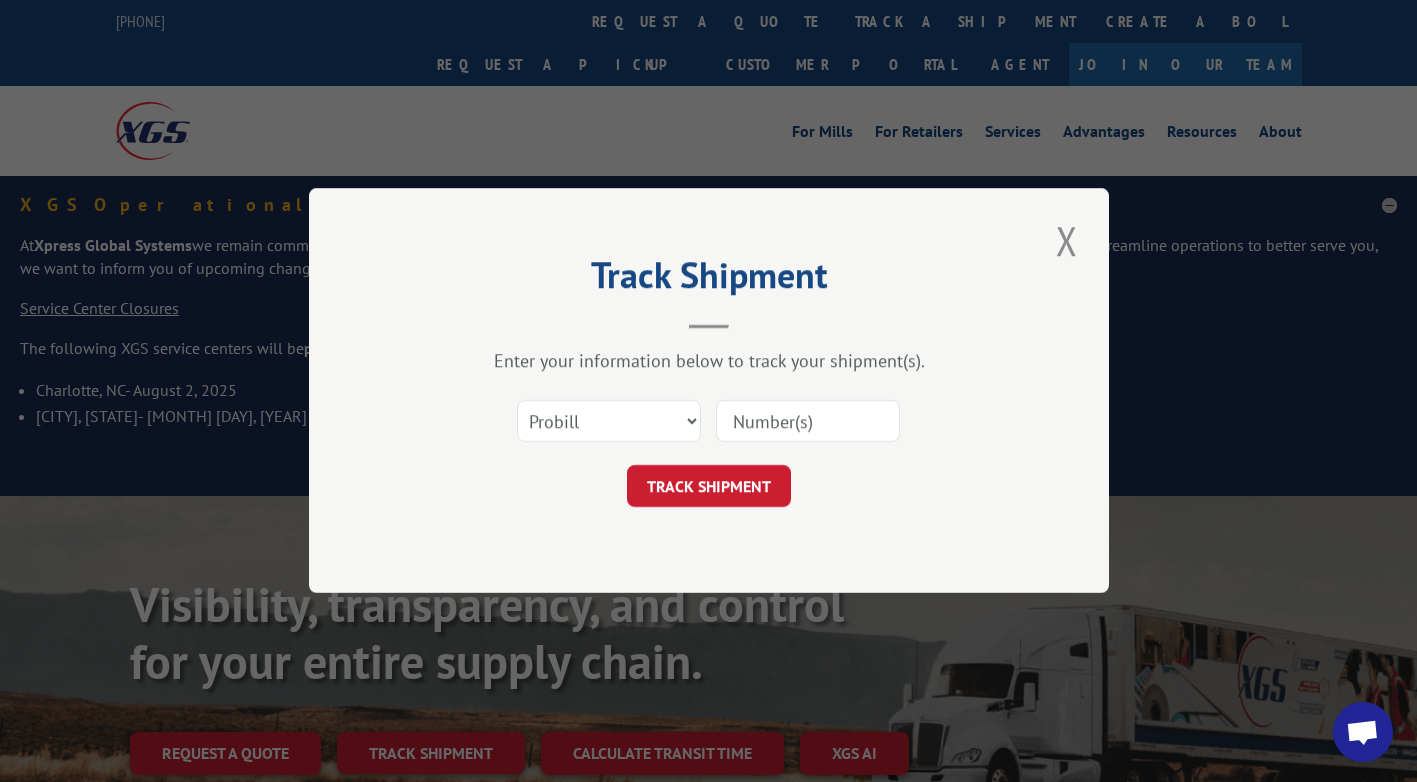 click at bounding box center [808, 422] 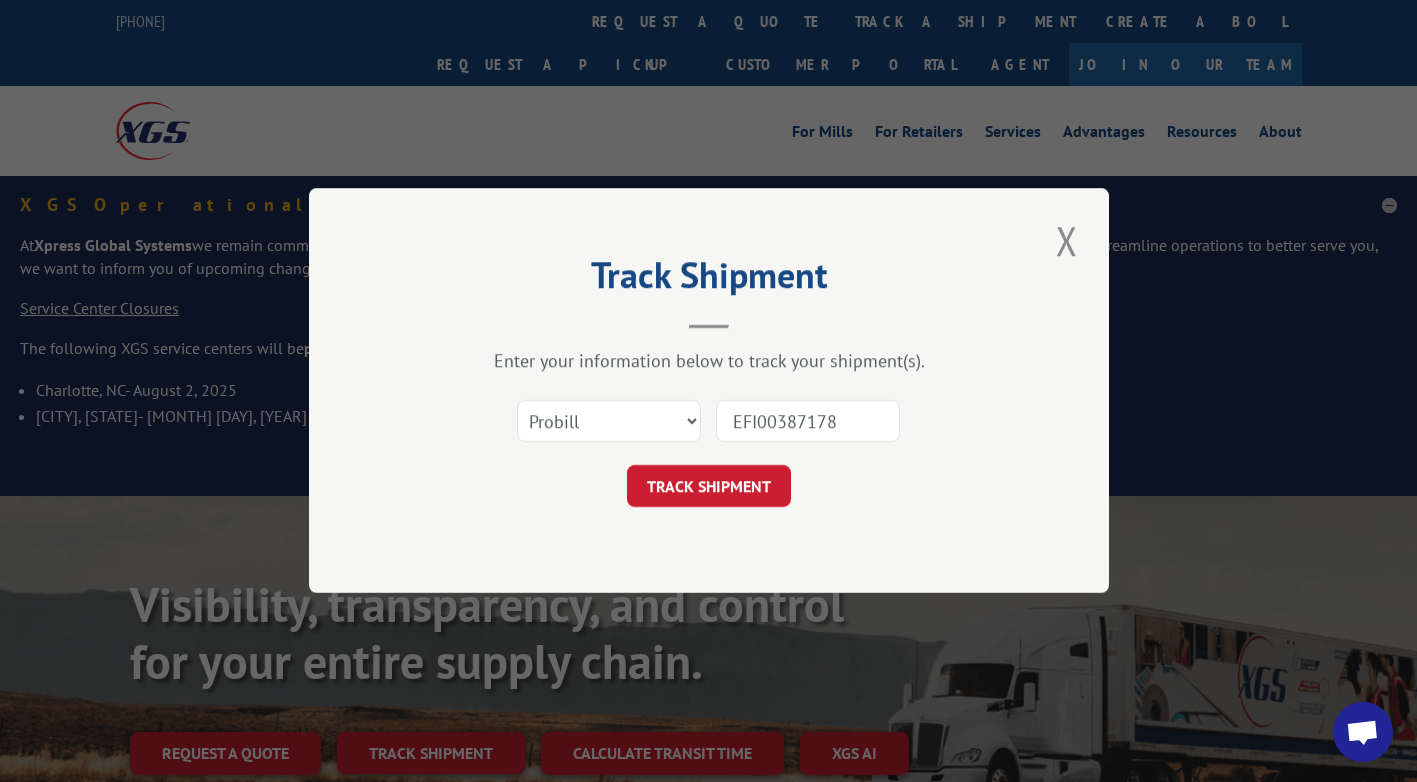 click on "EFI00387178" at bounding box center [808, 422] 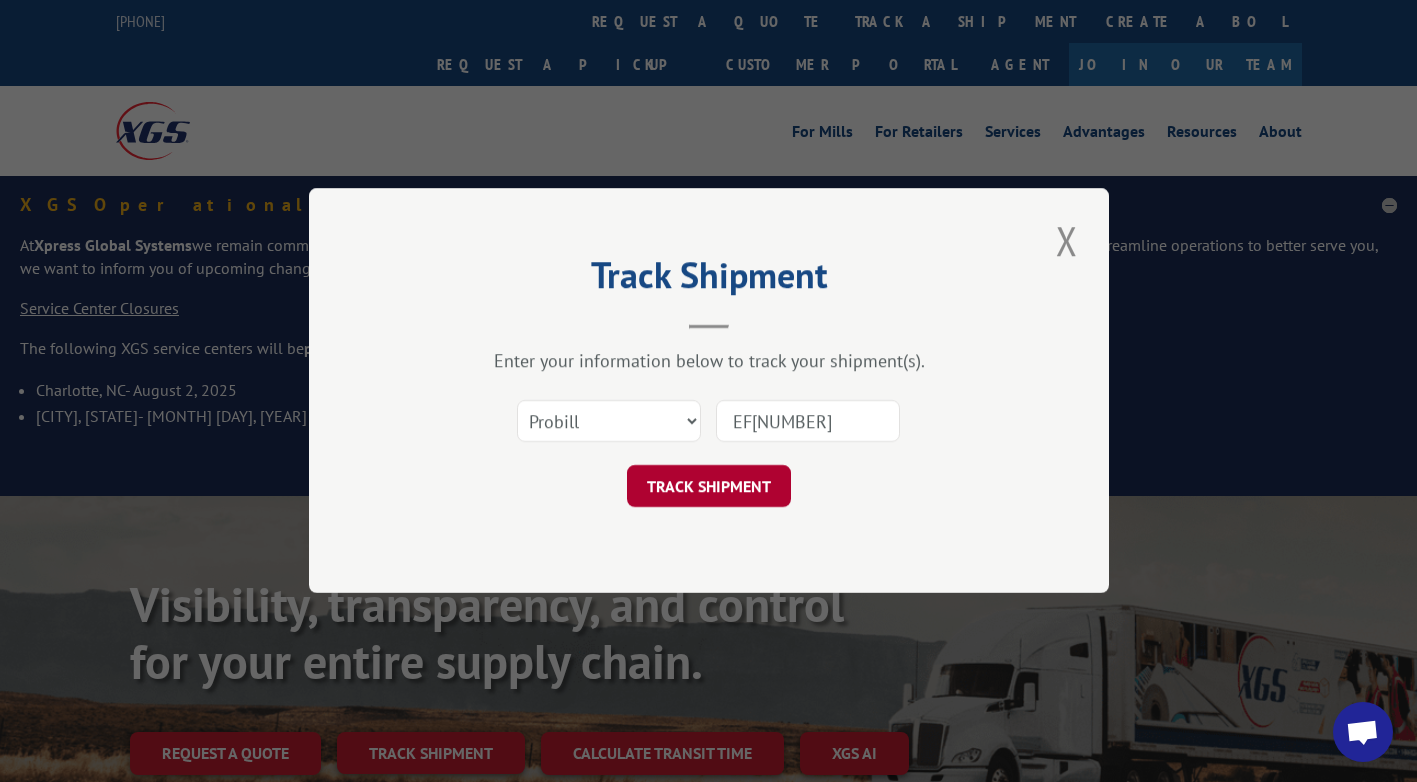 type on "EF100387178" 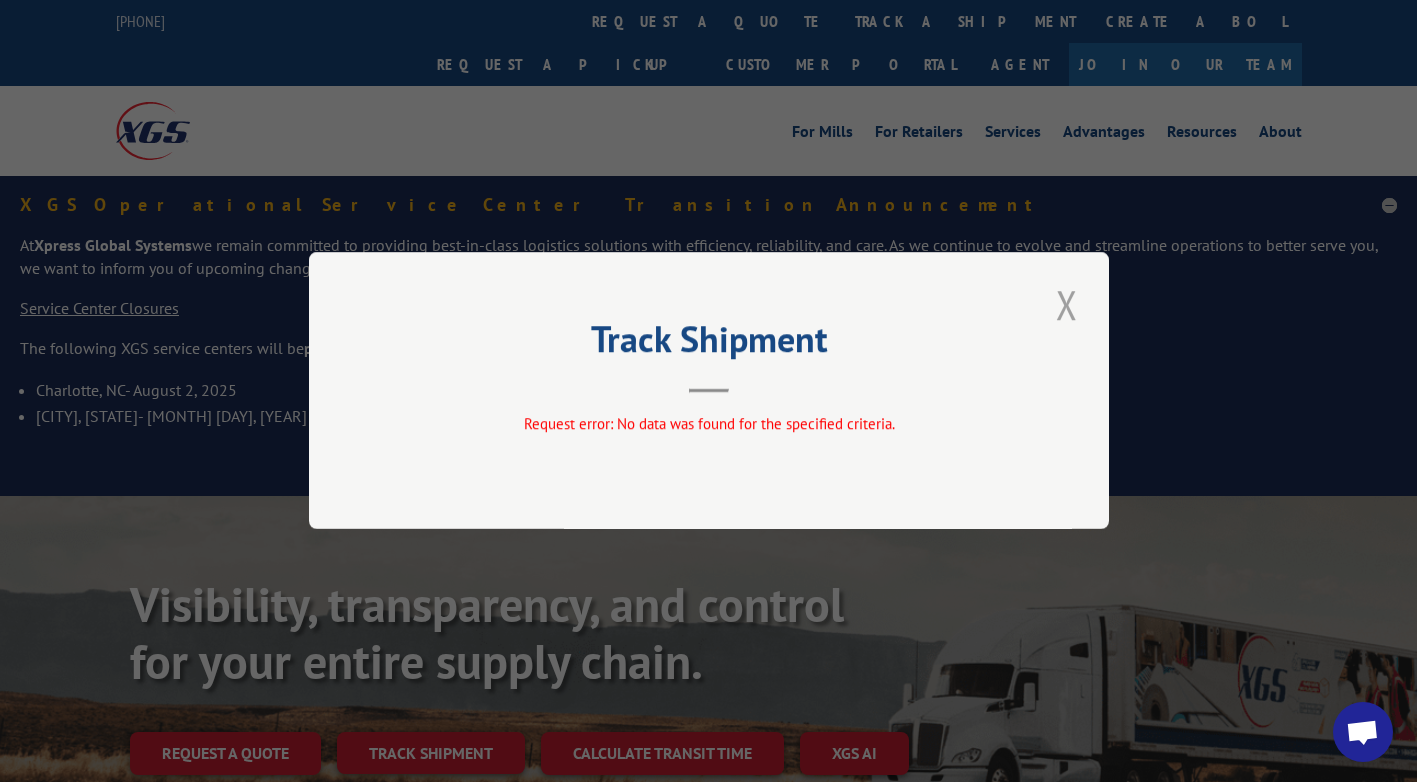 click at bounding box center [1067, 304] 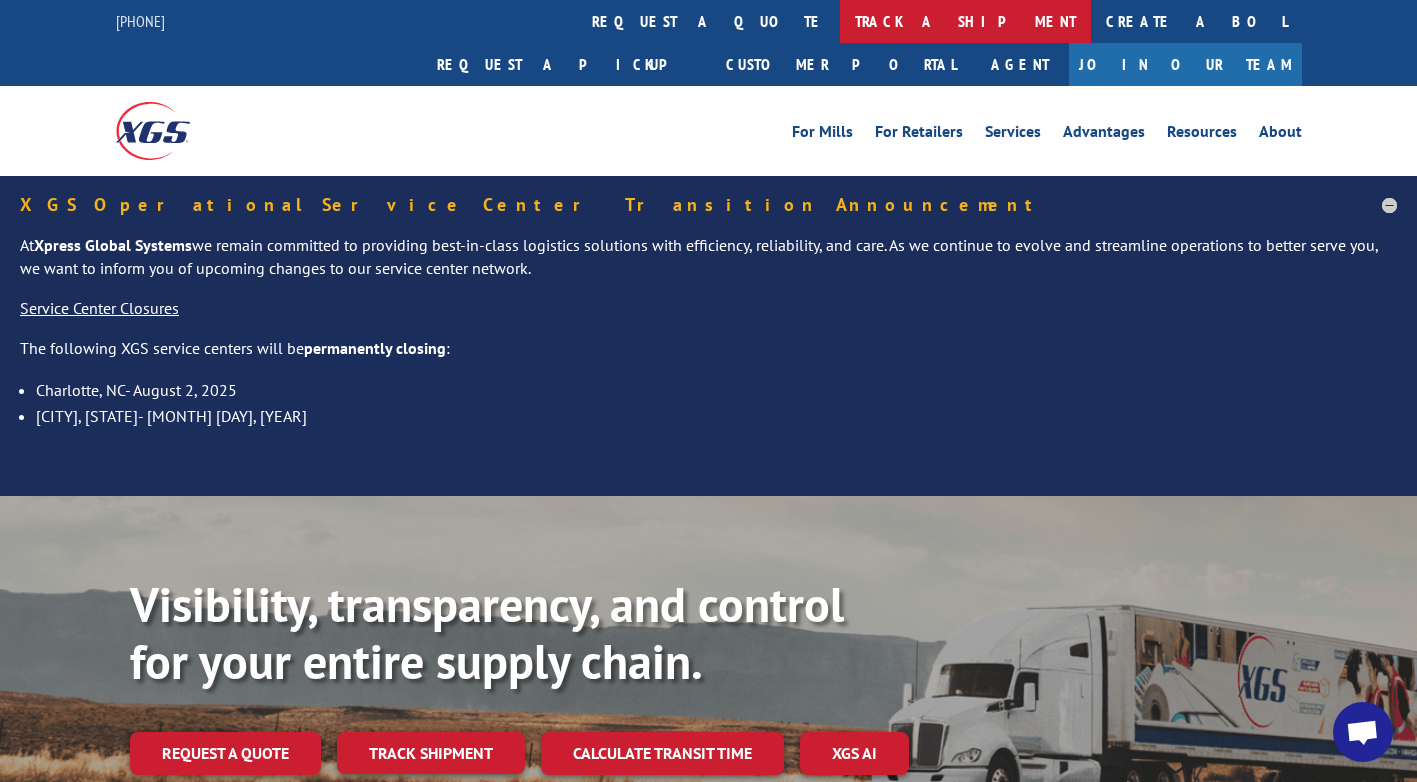 click on "track a shipment" at bounding box center [965, 21] 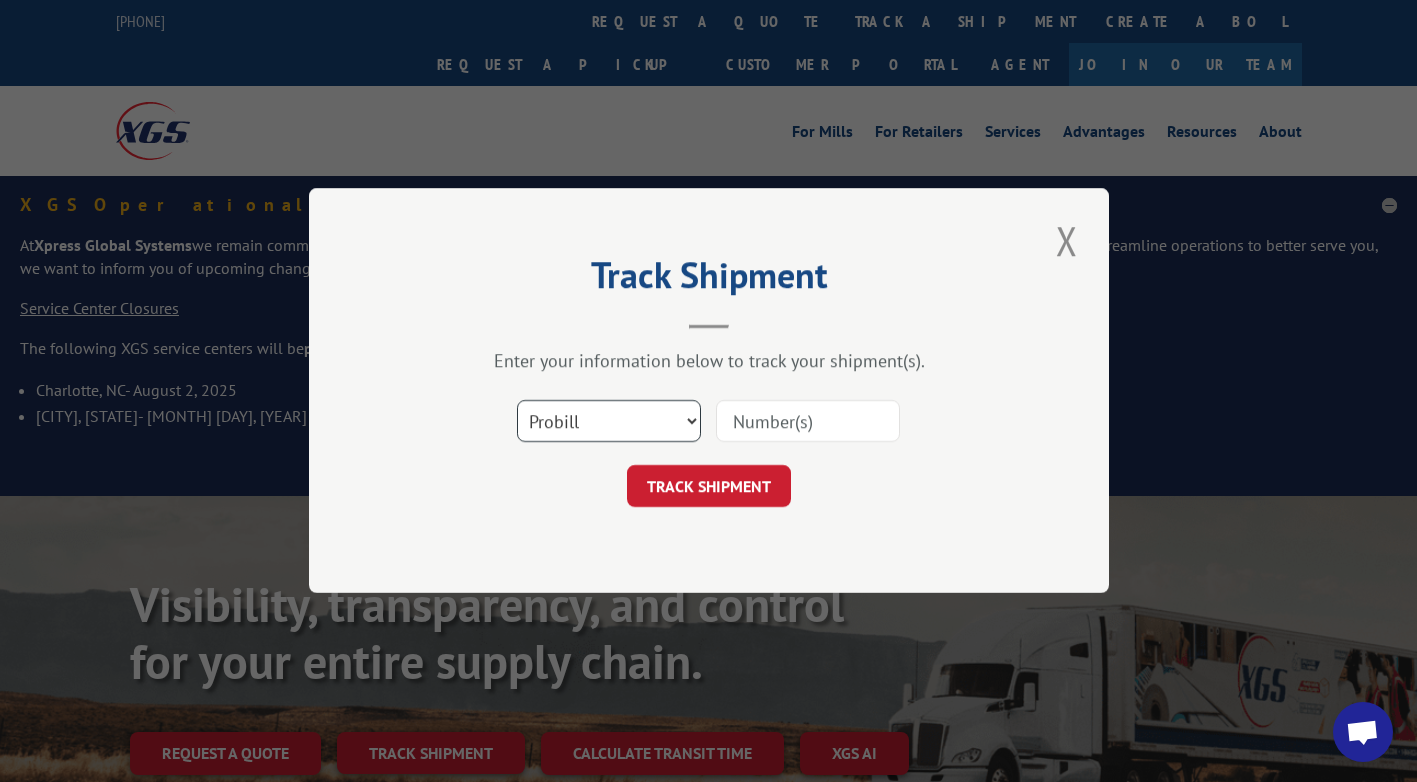 click on "Select category... Probill BOL PO" at bounding box center [609, 422] 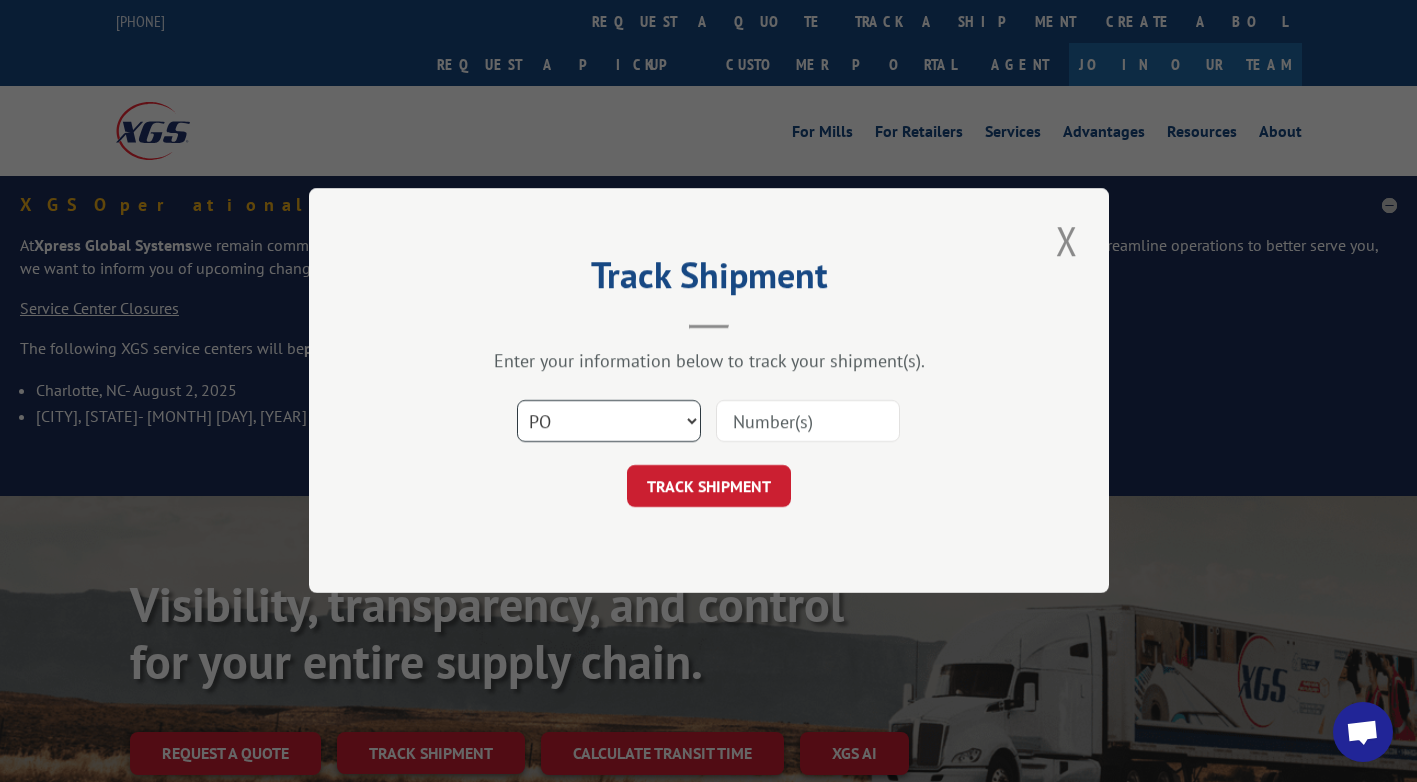 click on "Select category... Probill BOL PO" at bounding box center (609, 422) 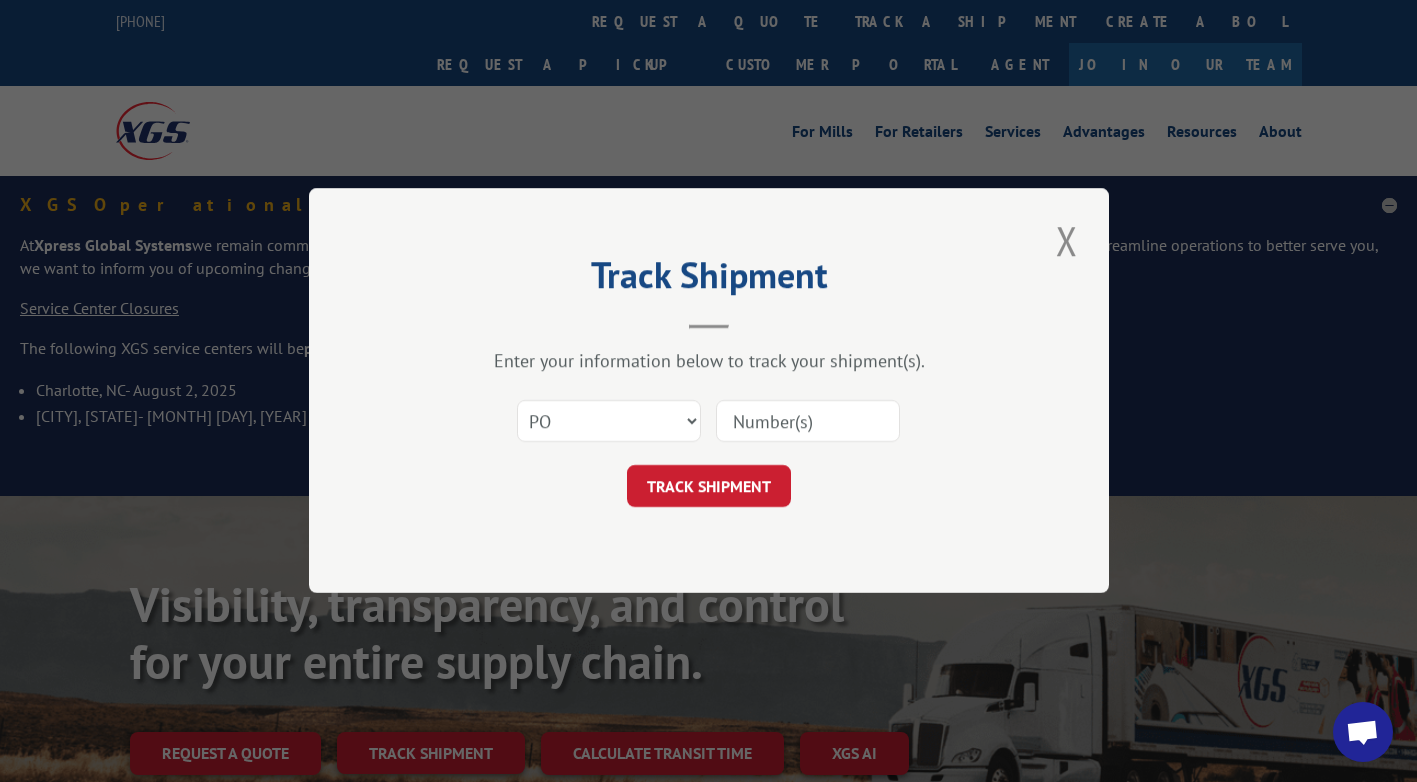 click at bounding box center [808, 422] 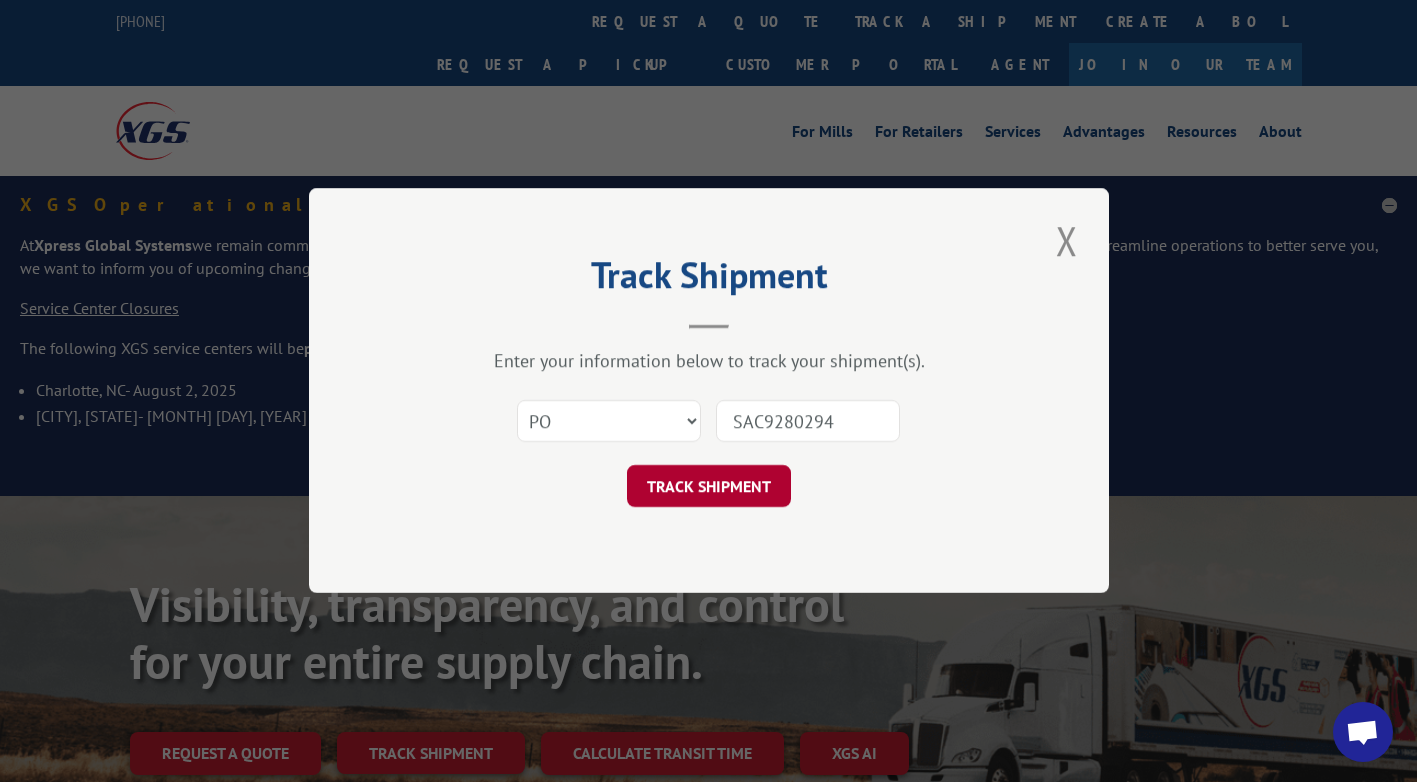 type on "SAC9280294" 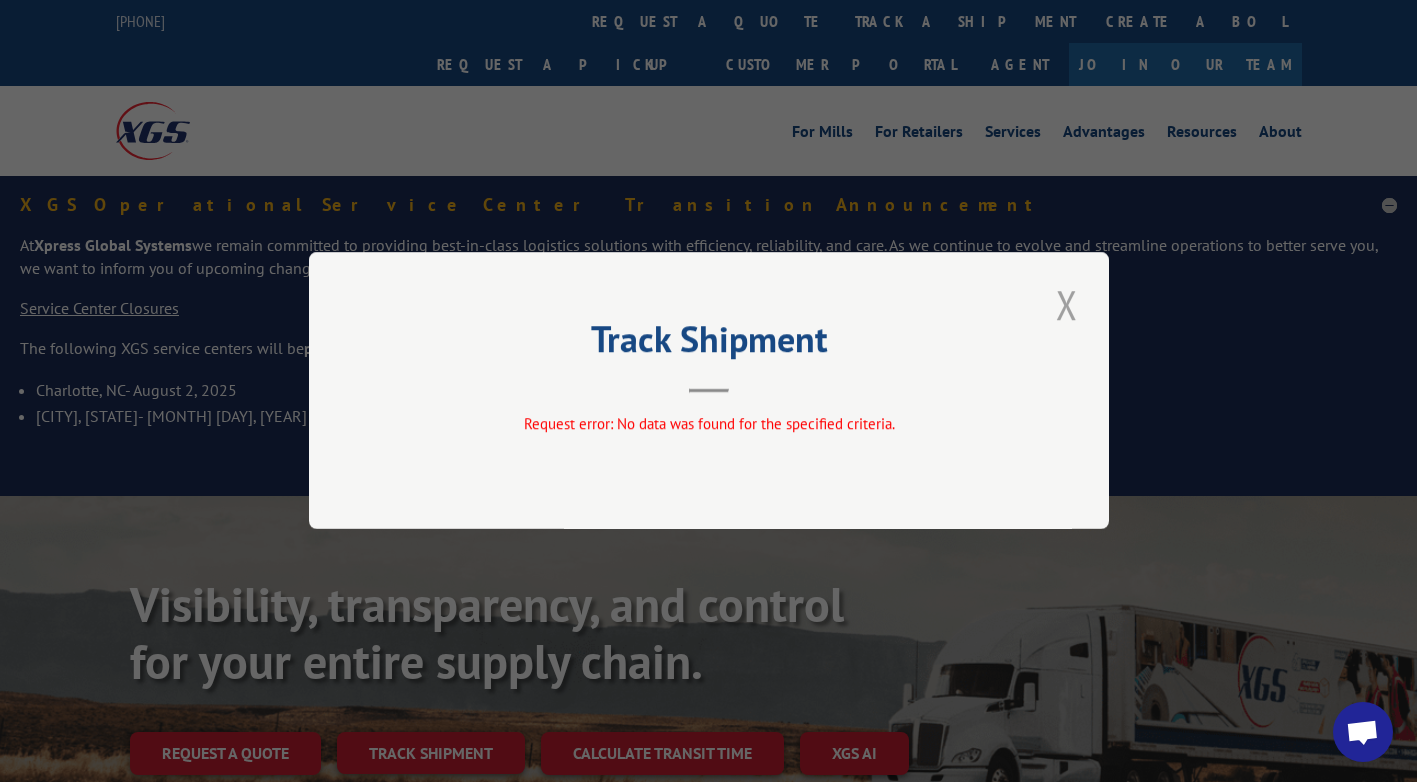 click at bounding box center [1067, 304] 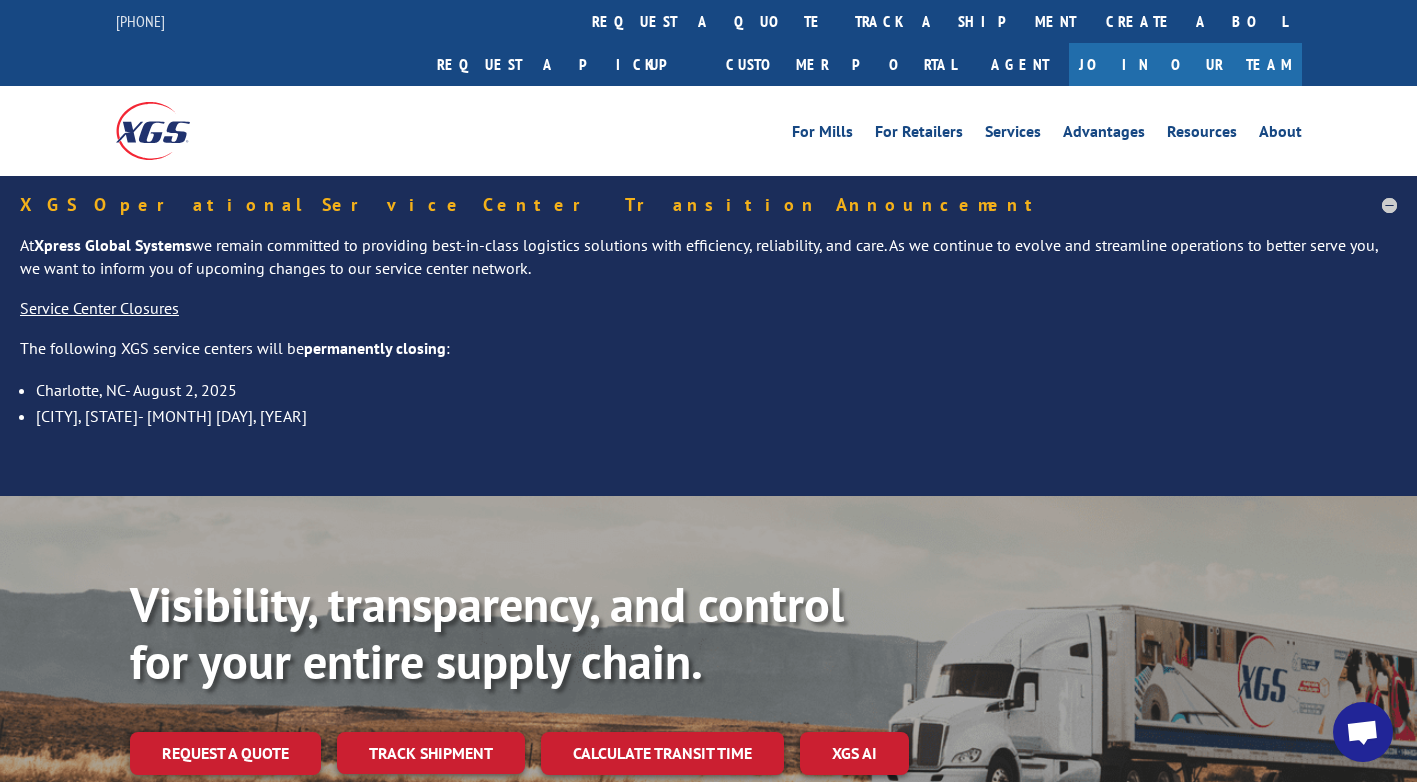 drag, startPoint x: 669, startPoint y: 20, endPoint x: 653, endPoint y: 41, distance: 26.400757 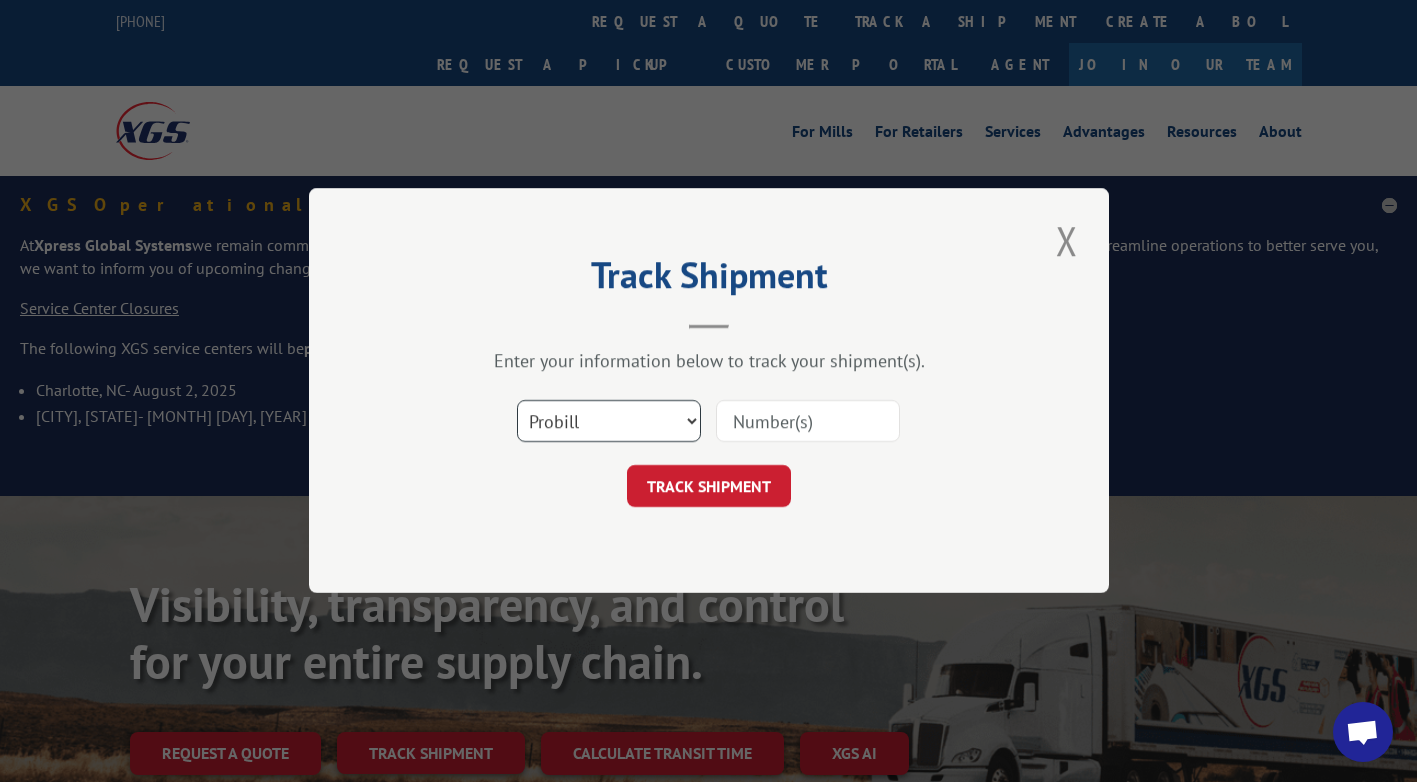 drag, startPoint x: 644, startPoint y: 411, endPoint x: 618, endPoint y: 439, distance: 38.209946 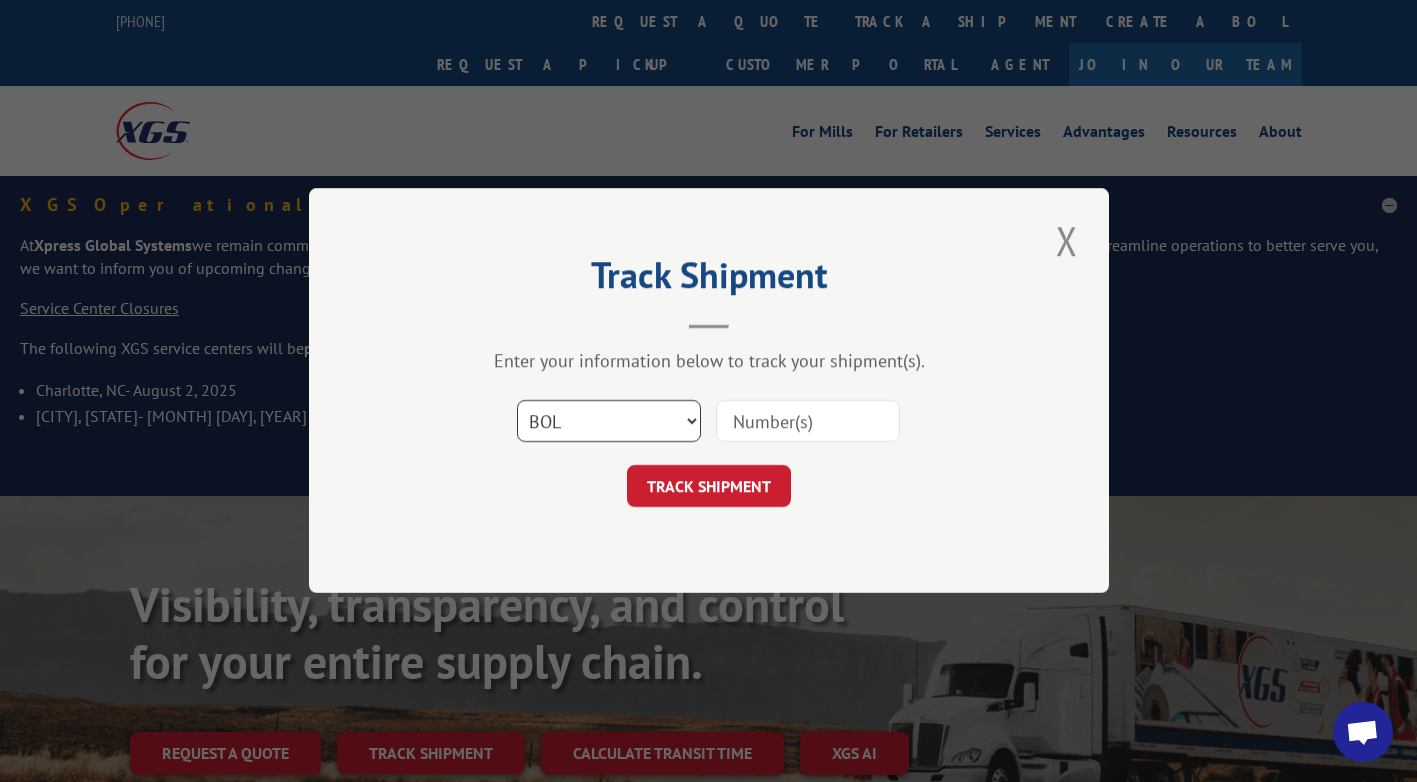 click on "Select category... Probill BOL PO" at bounding box center (609, 422) 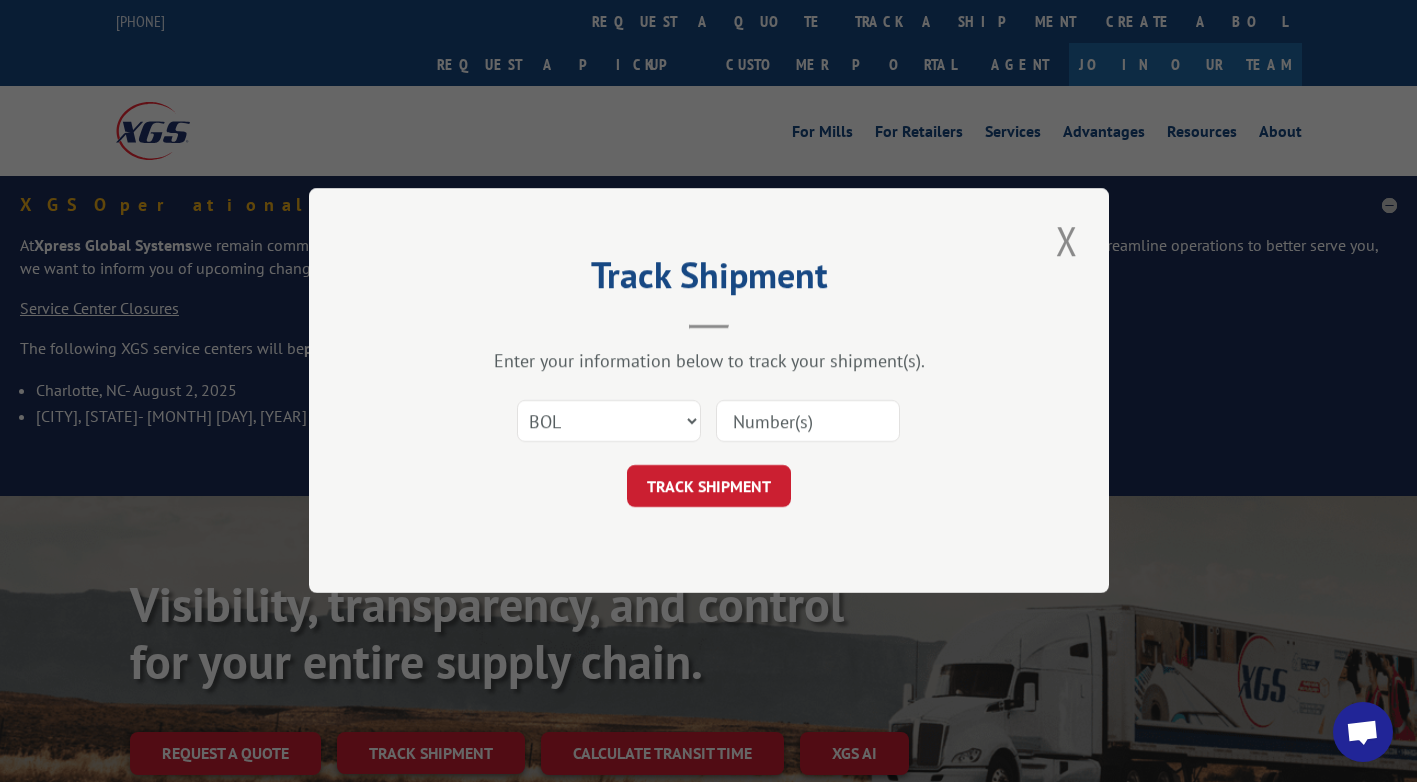 click at bounding box center [808, 422] 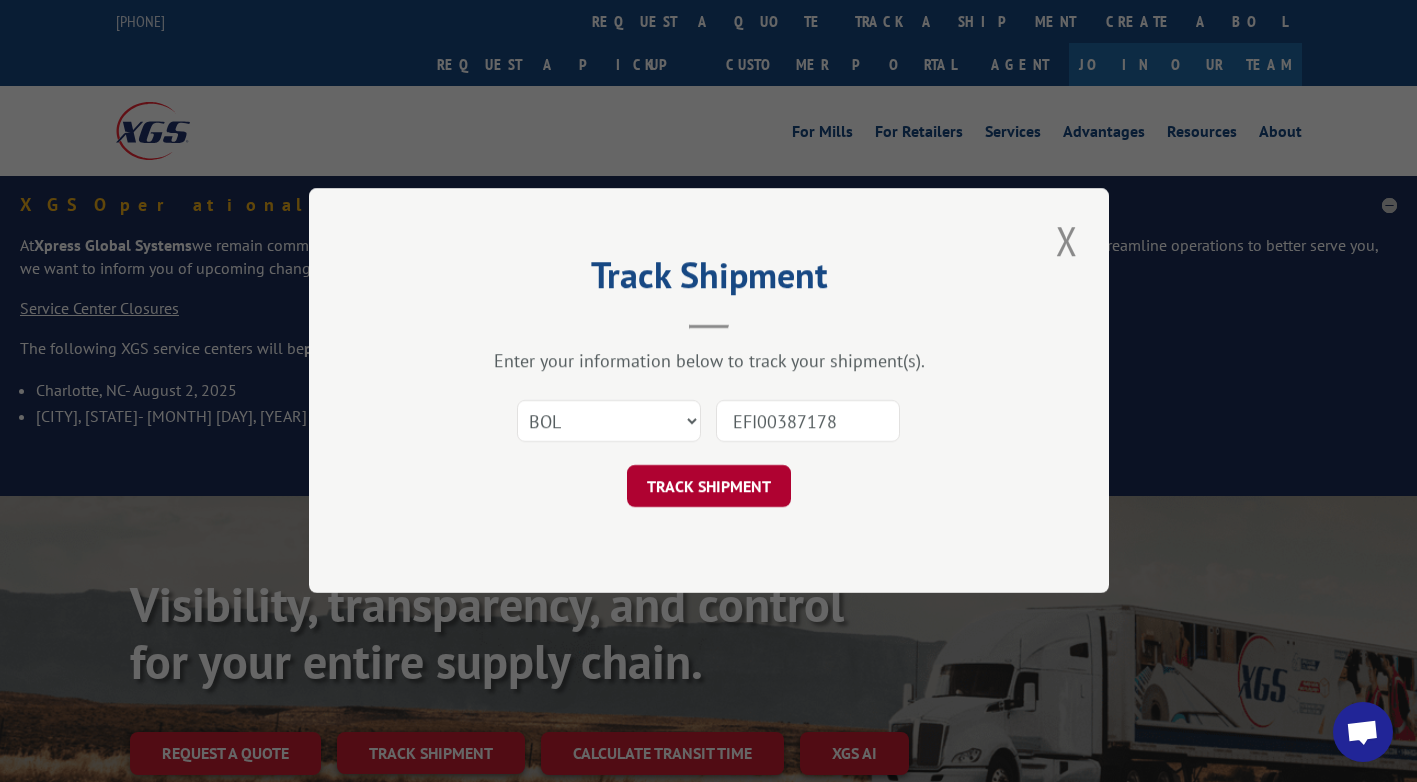 type on "EFI00387178" 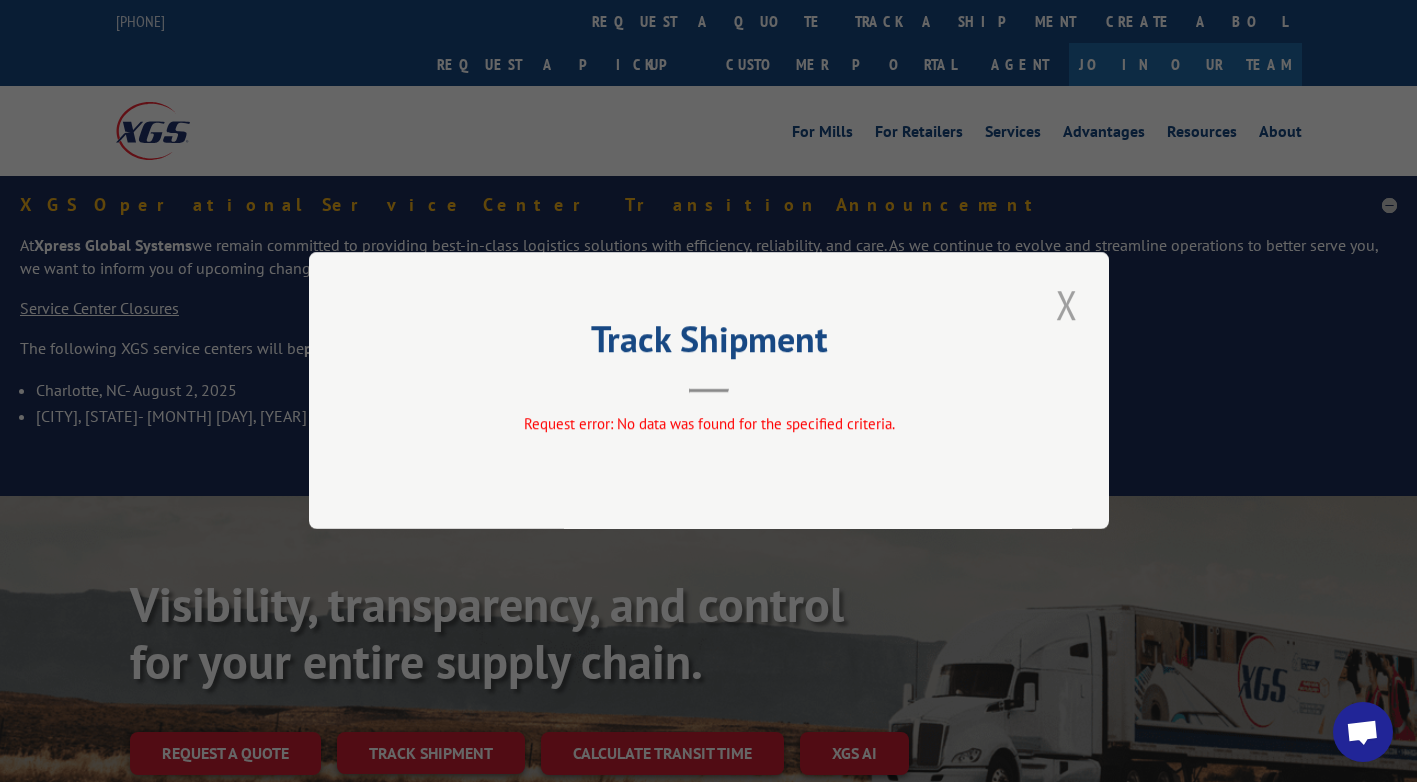 click at bounding box center (1067, 304) 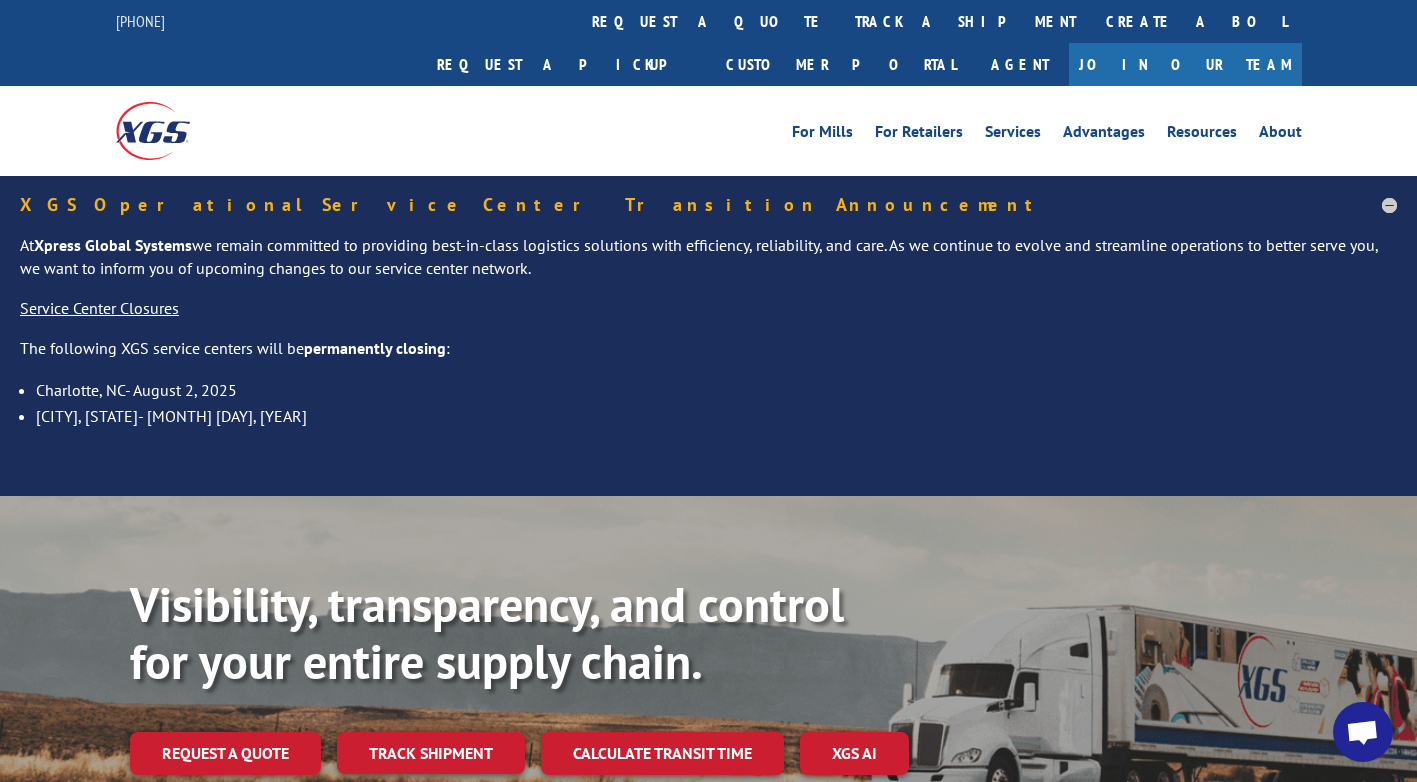 click at bounding box center [1362, 734] 